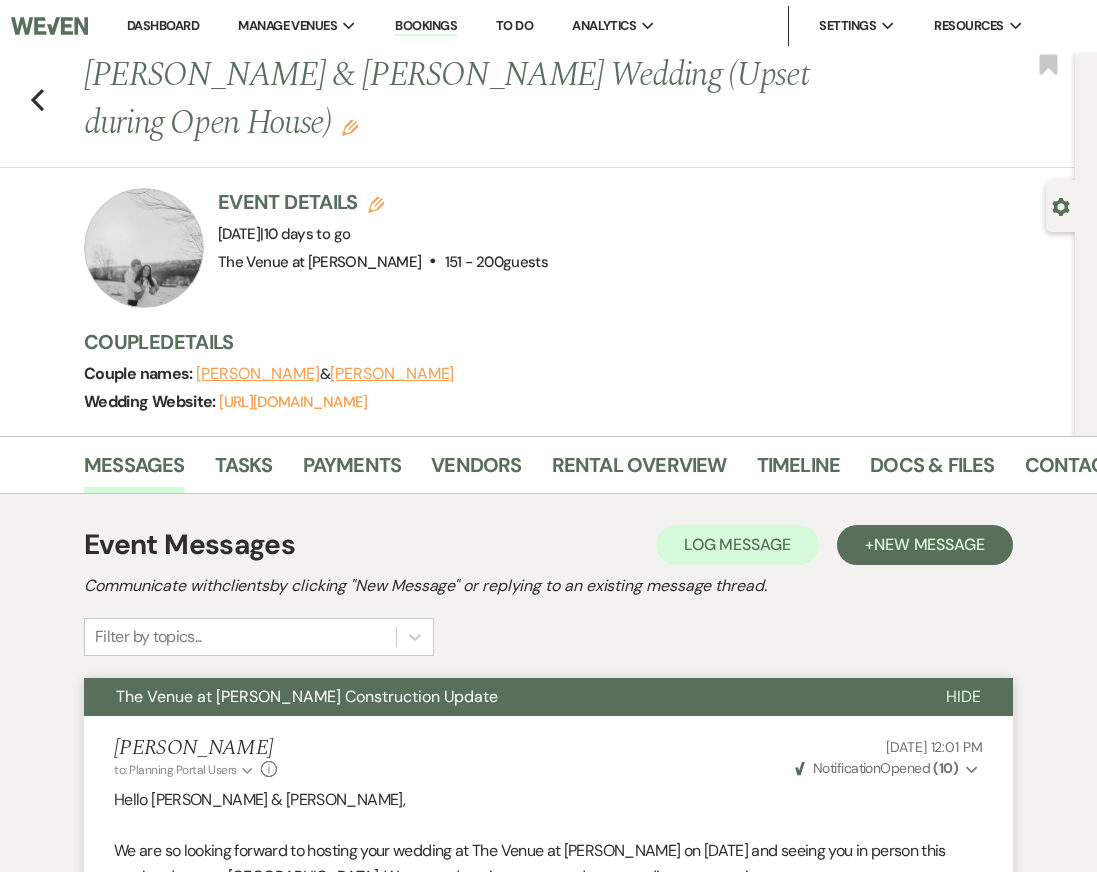 scroll, scrollTop: 0, scrollLeft: 0, axis: both 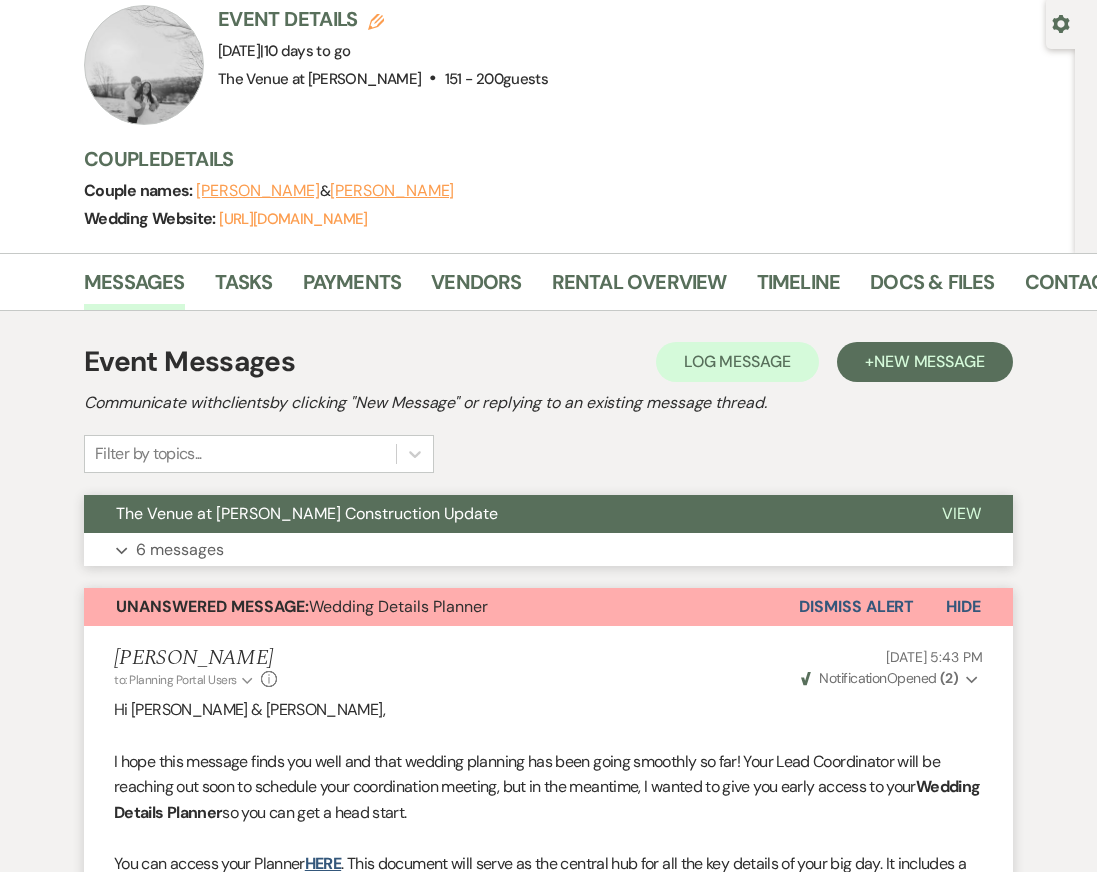 click on "Expand 6 messages" at bounding box center (548, 550) 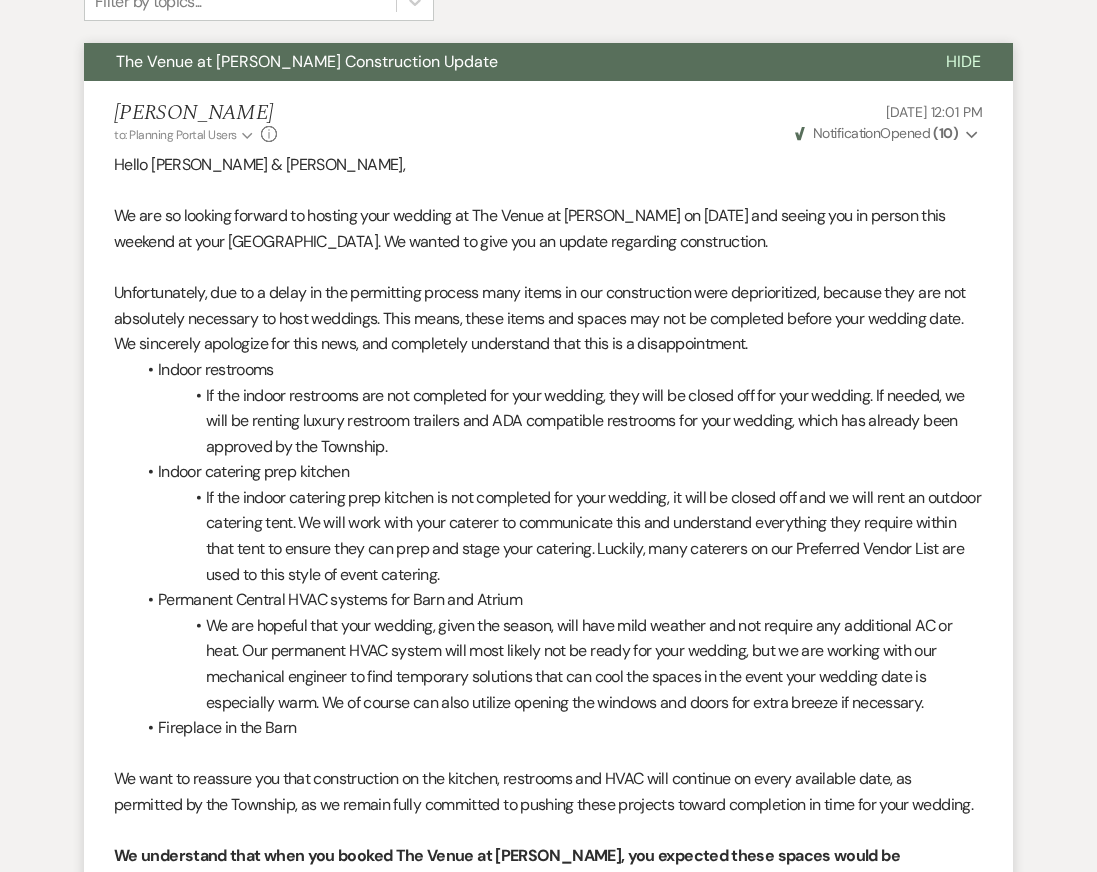 scroll, scrollTop: 0, scrollLeft: 0, axis: both 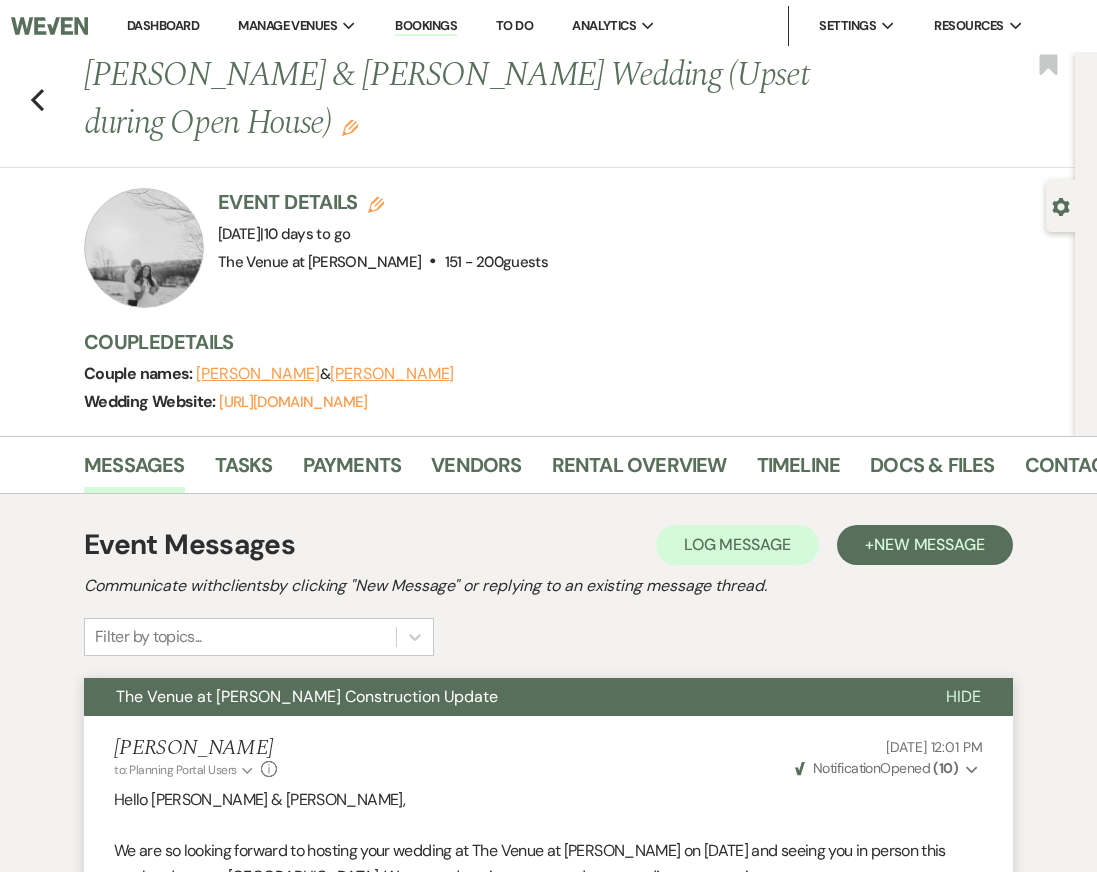 click at bounding box center (144, 248) 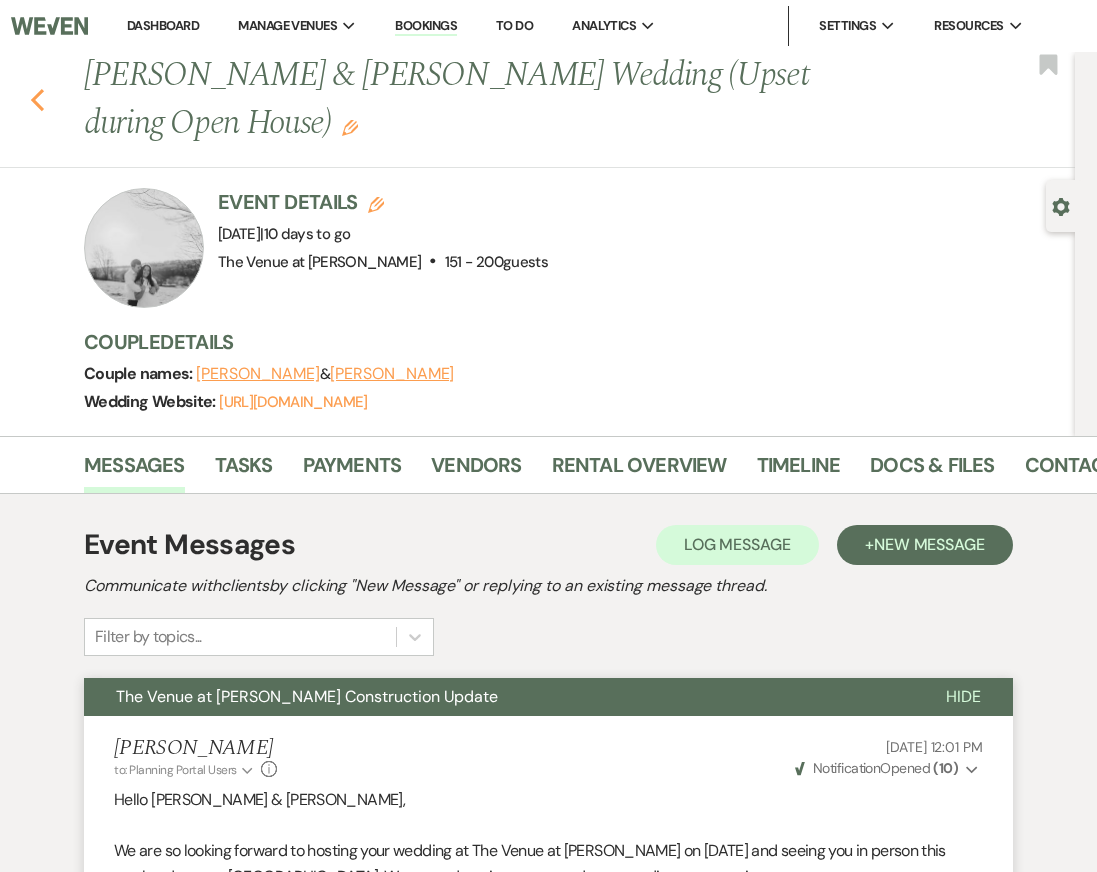 click 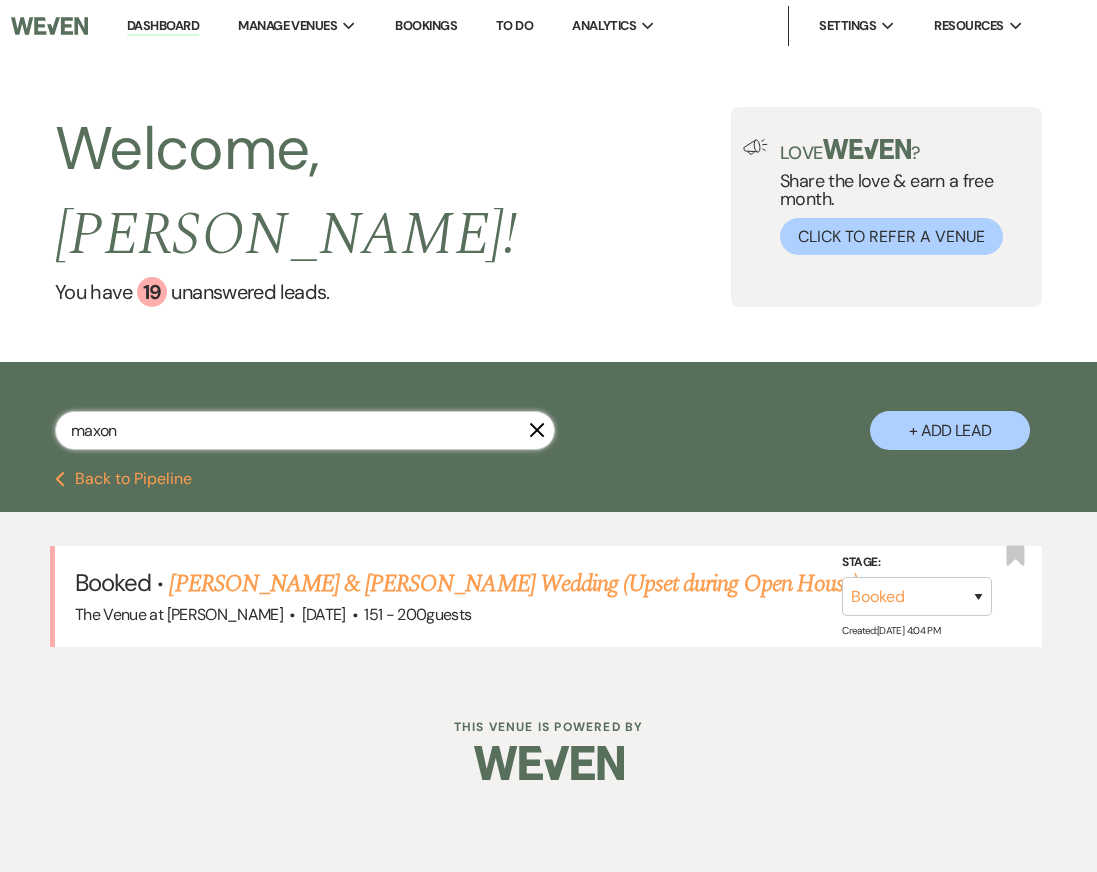 click on "maxon" at bounding box center [305, 430] 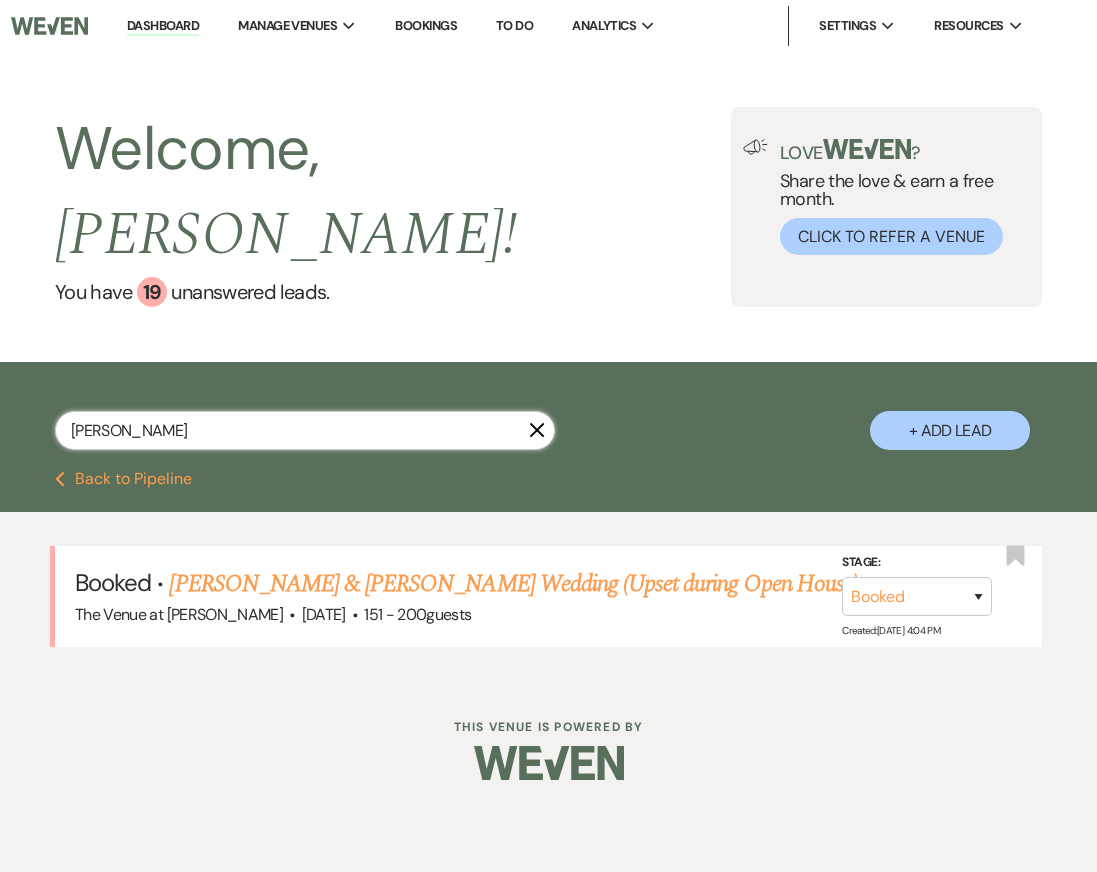 type on "[PERSON_NAME]" 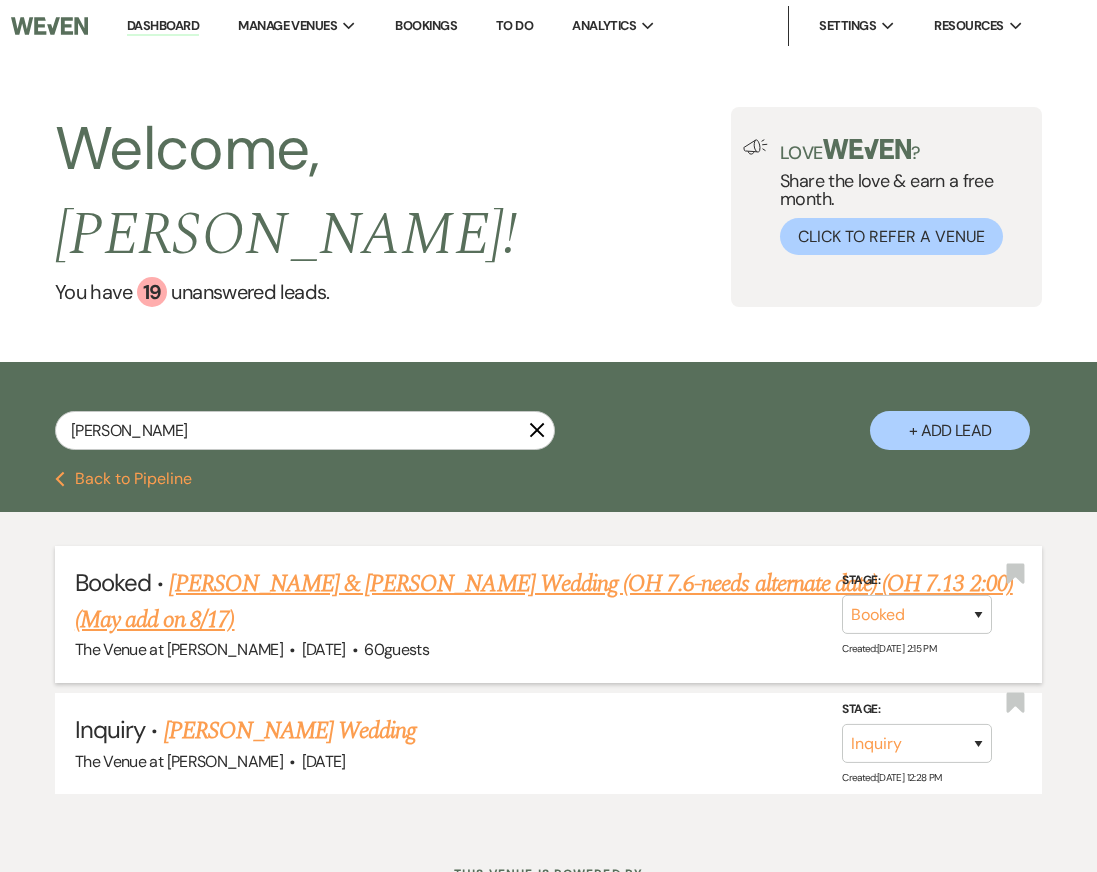 click on "[PERSON_NAME] & [PERSON_NAME] Wedding (OH 7.6-needs alternate date) (OH 7.13 2:00) (May add on 8/17)" at bounding box center [544, 602] 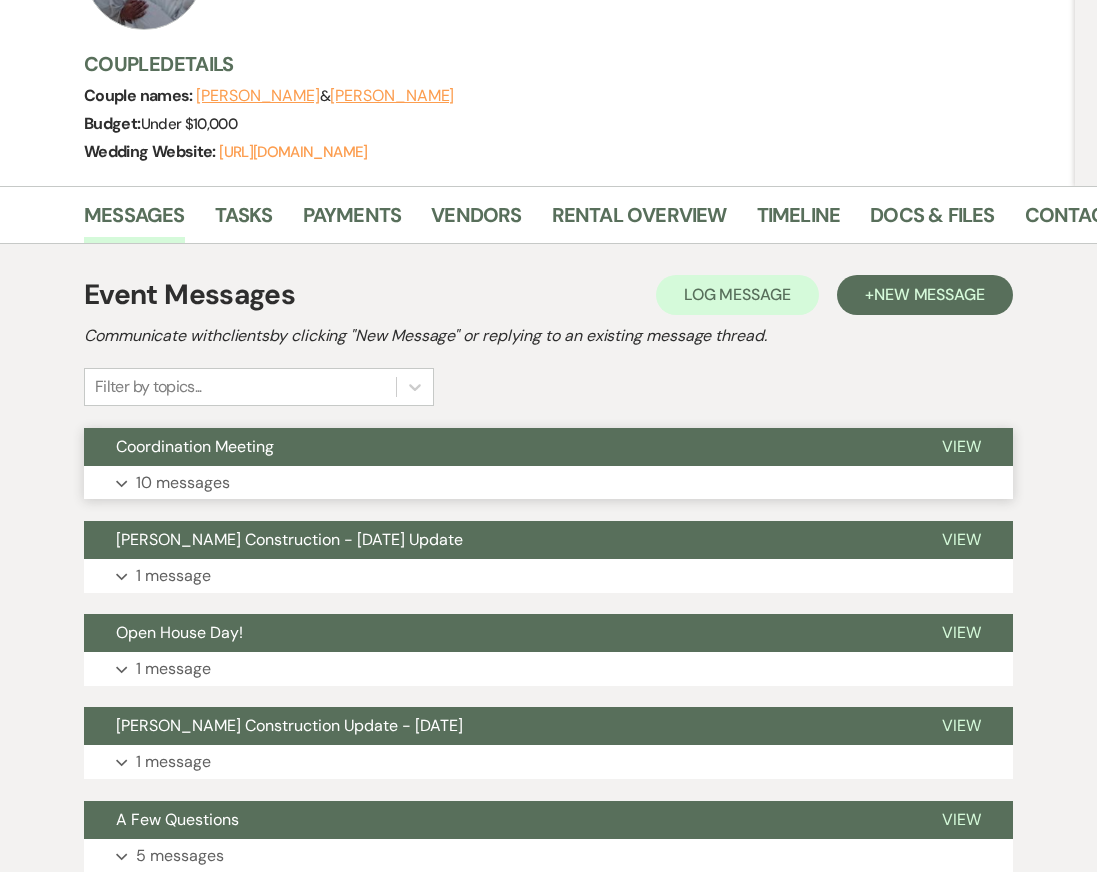 click on "Expand 10 messages" at bounding box center (548, 483) 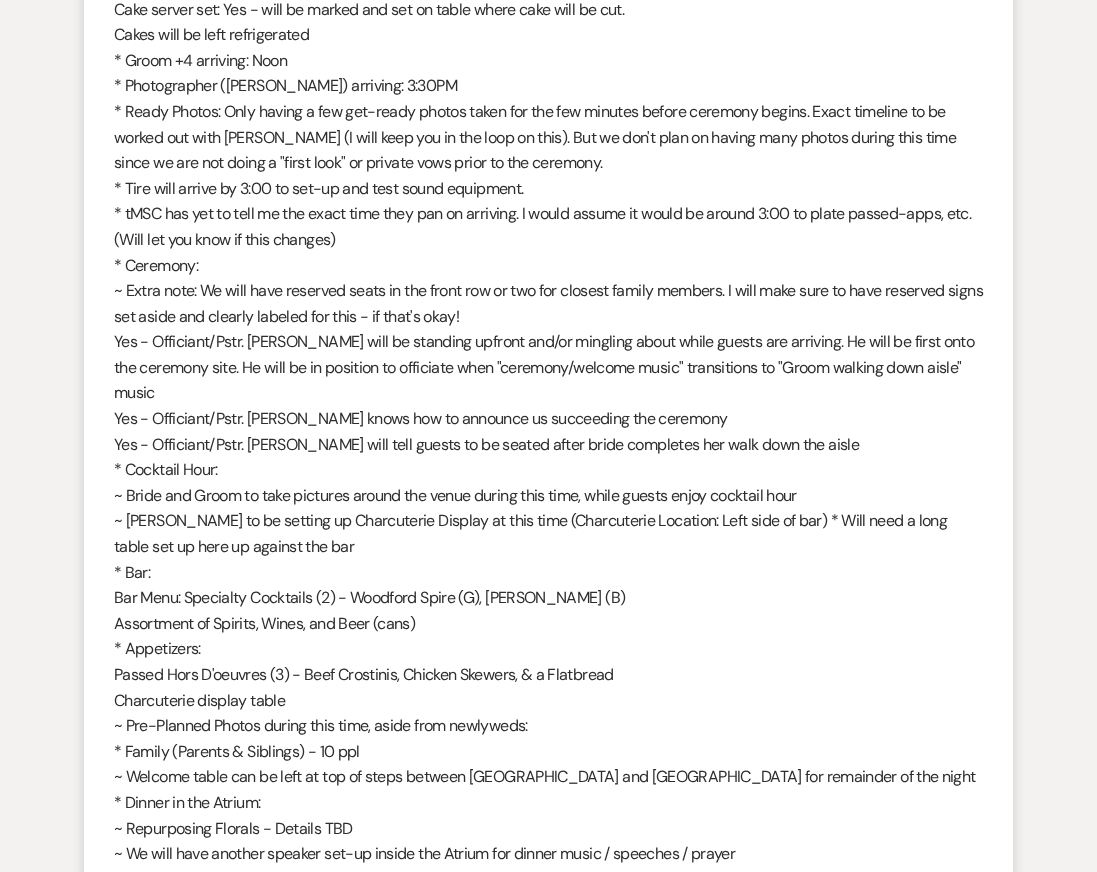 scroll, scrollTop: 8939, scrollLeft: 0, axis: vertical 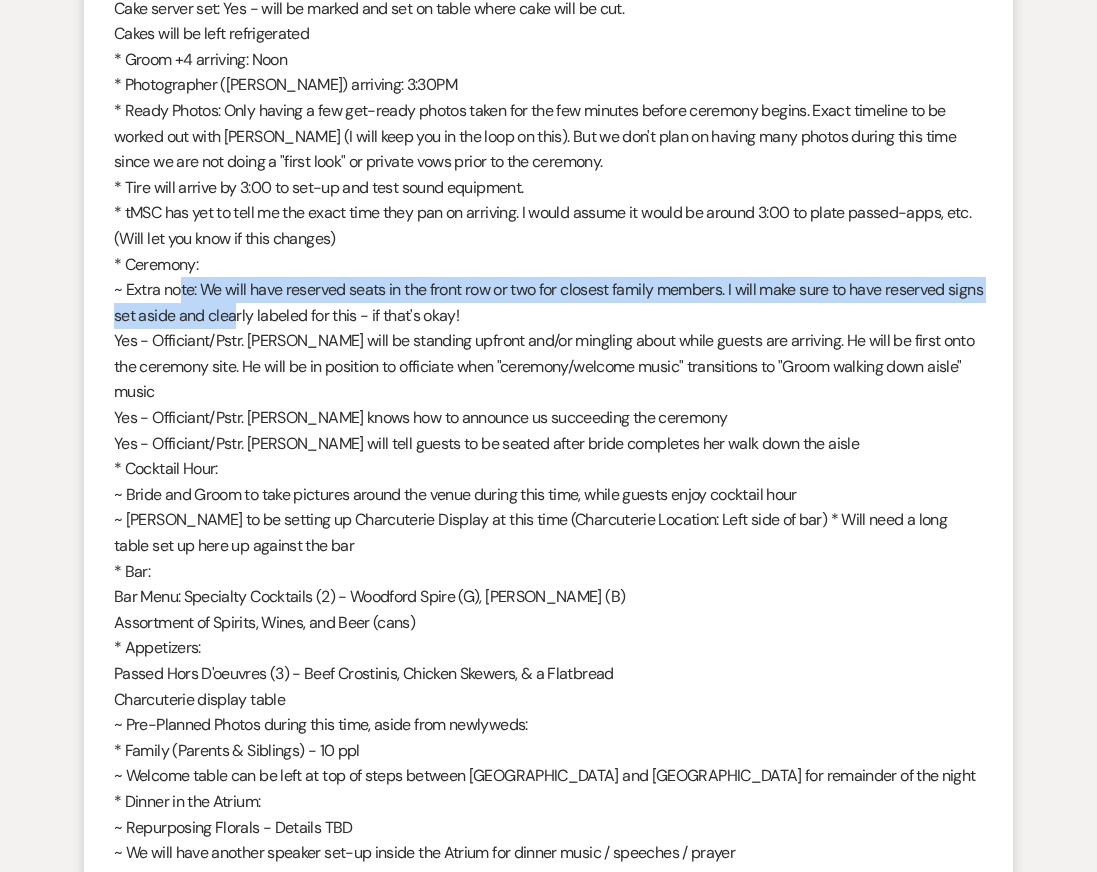 drag, startPoint x: 172, startPoint y: 283, endPoint x: 264, endPoint y: 322, distance: 99.92497 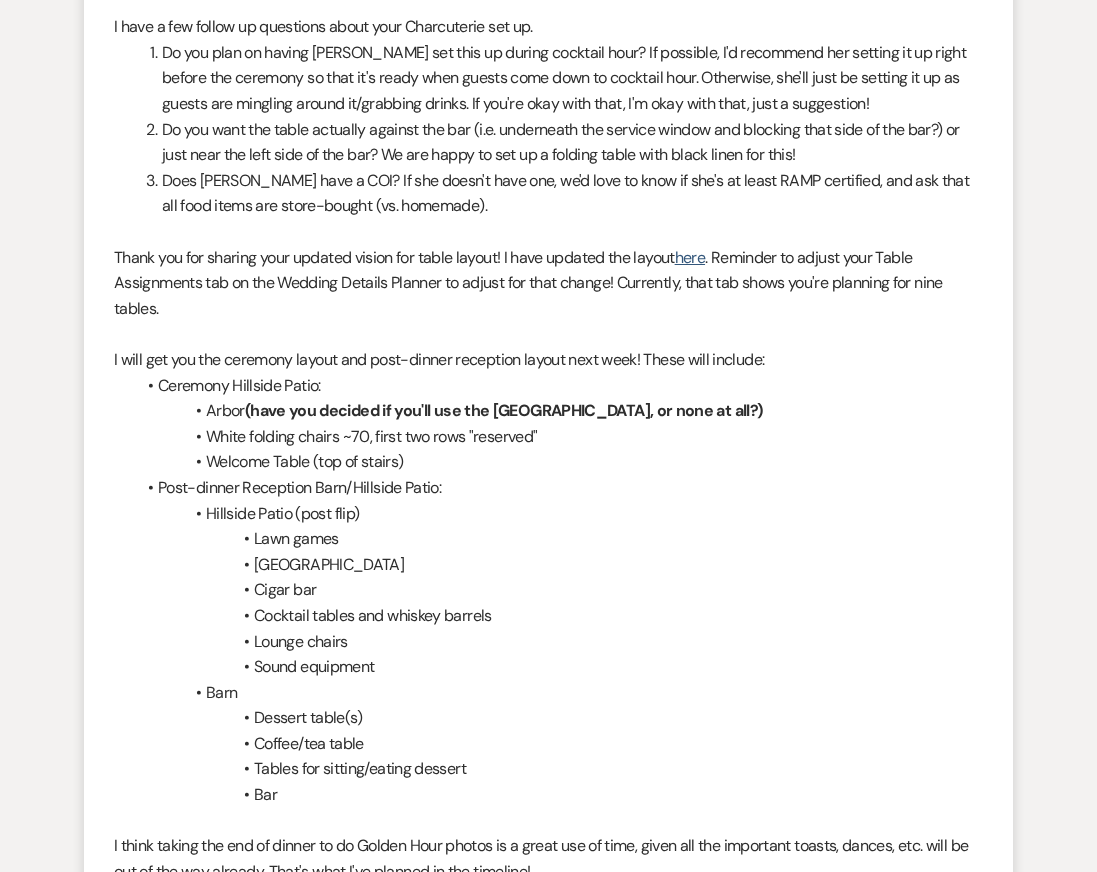 scroll, scrollTop: 11138, scrollLeft: 0, axis: vertical 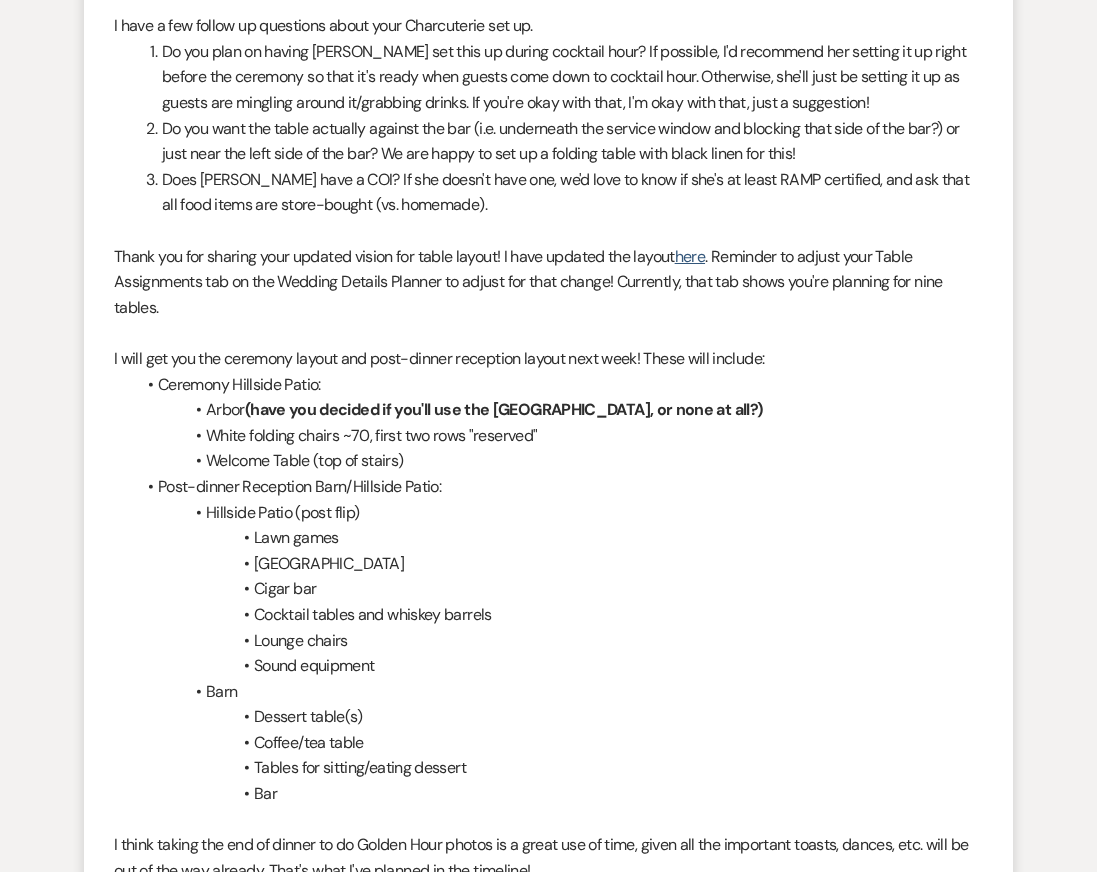 click on "White folding chairs ~70, first two rows "reserved"" at bounding box center [558, 436] 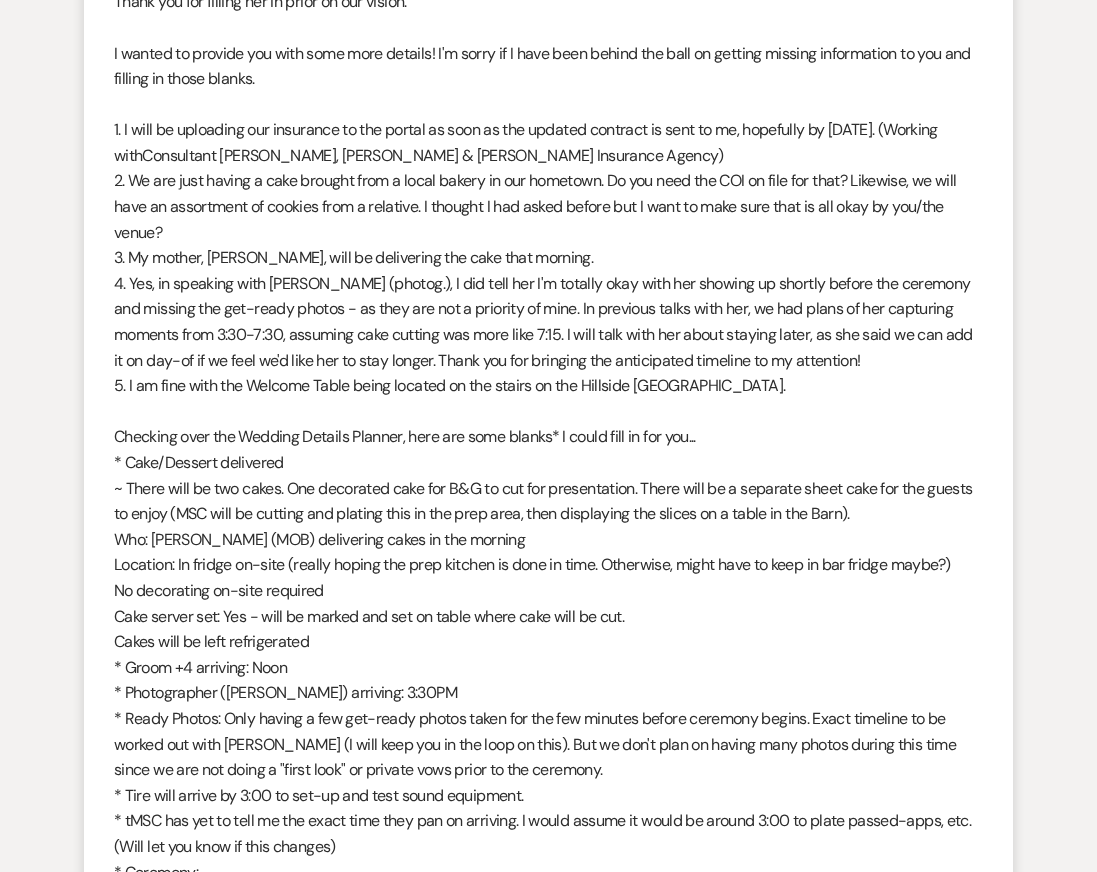 scroll, scrollTop: 8327, scrollLeft: 0, axis: vertical 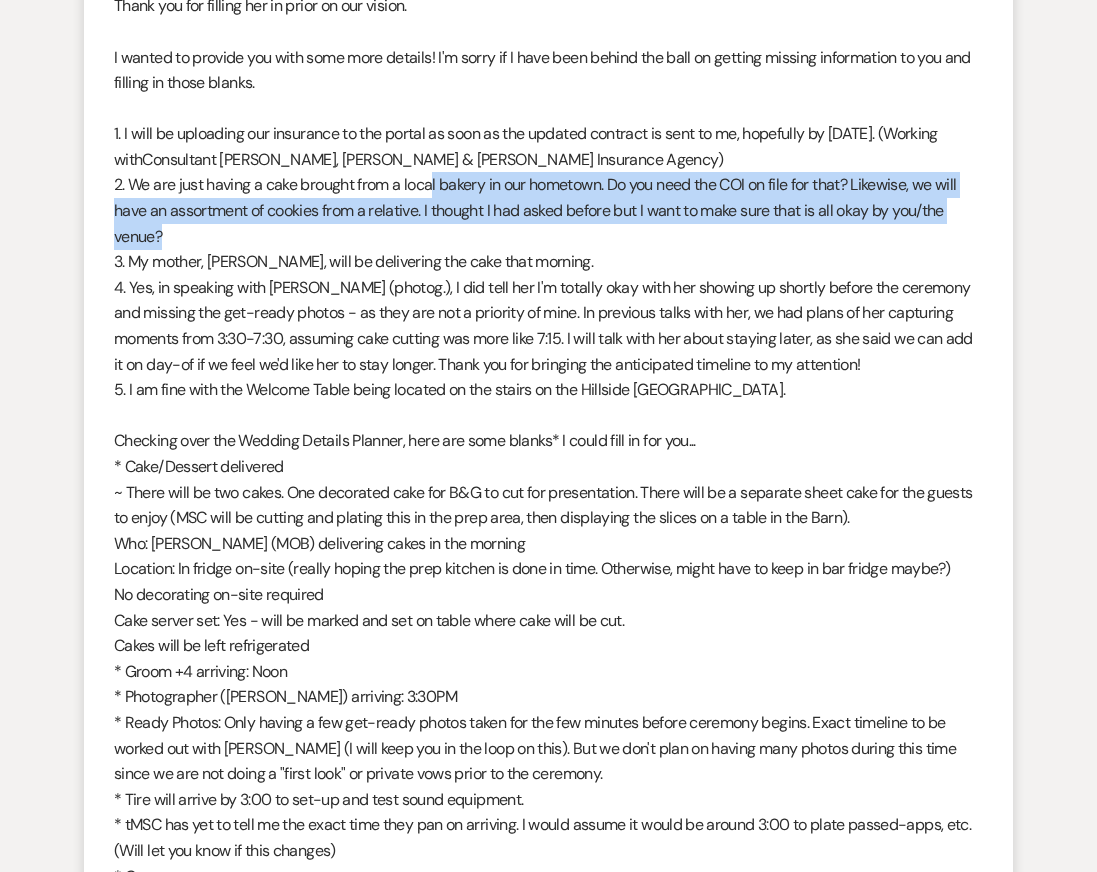 drag, startPoint x: 435, startPoint y: 182, endPoint x: 467, endPoint y: 243, distance: 68.88396 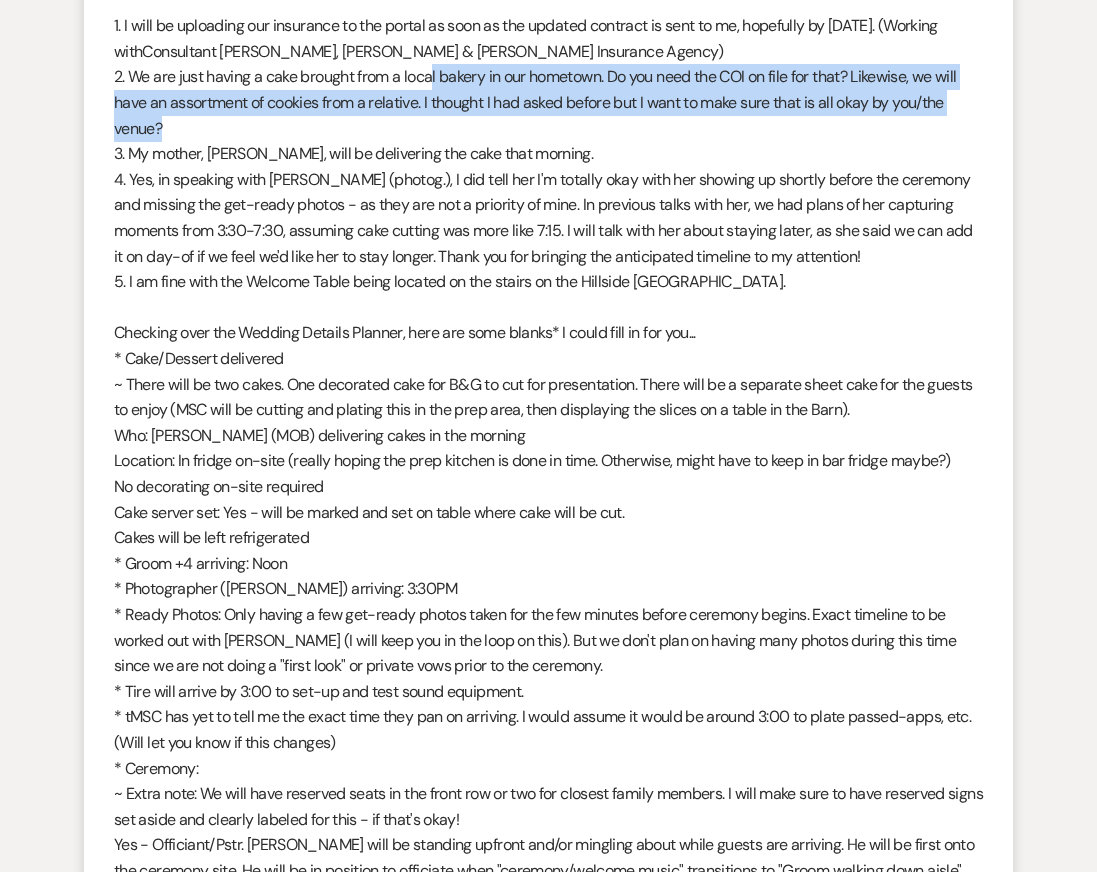 scroll, scrollTop: 8430, scrollLeft: 0, axis: vertical 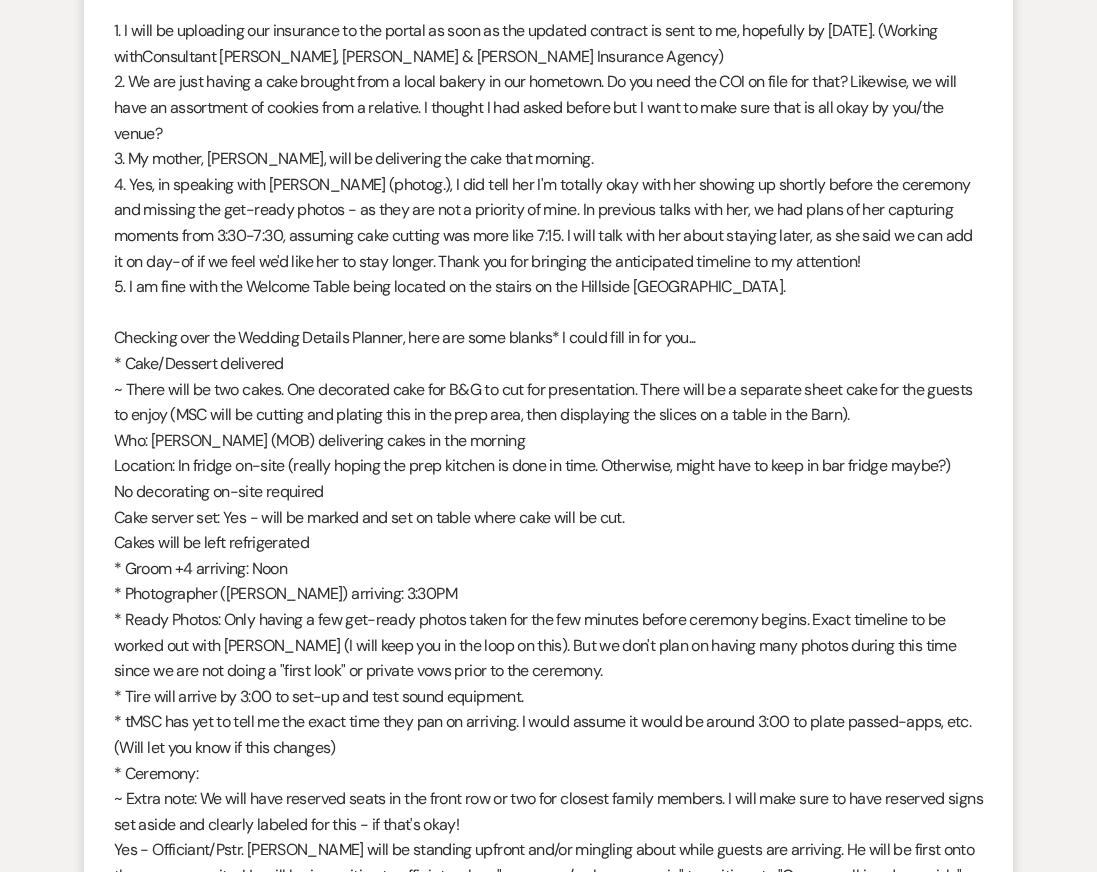 click on "Who: [PERSON_NAME] (MOB) delivering cakes in the morning" at bounding box center (548, 441) 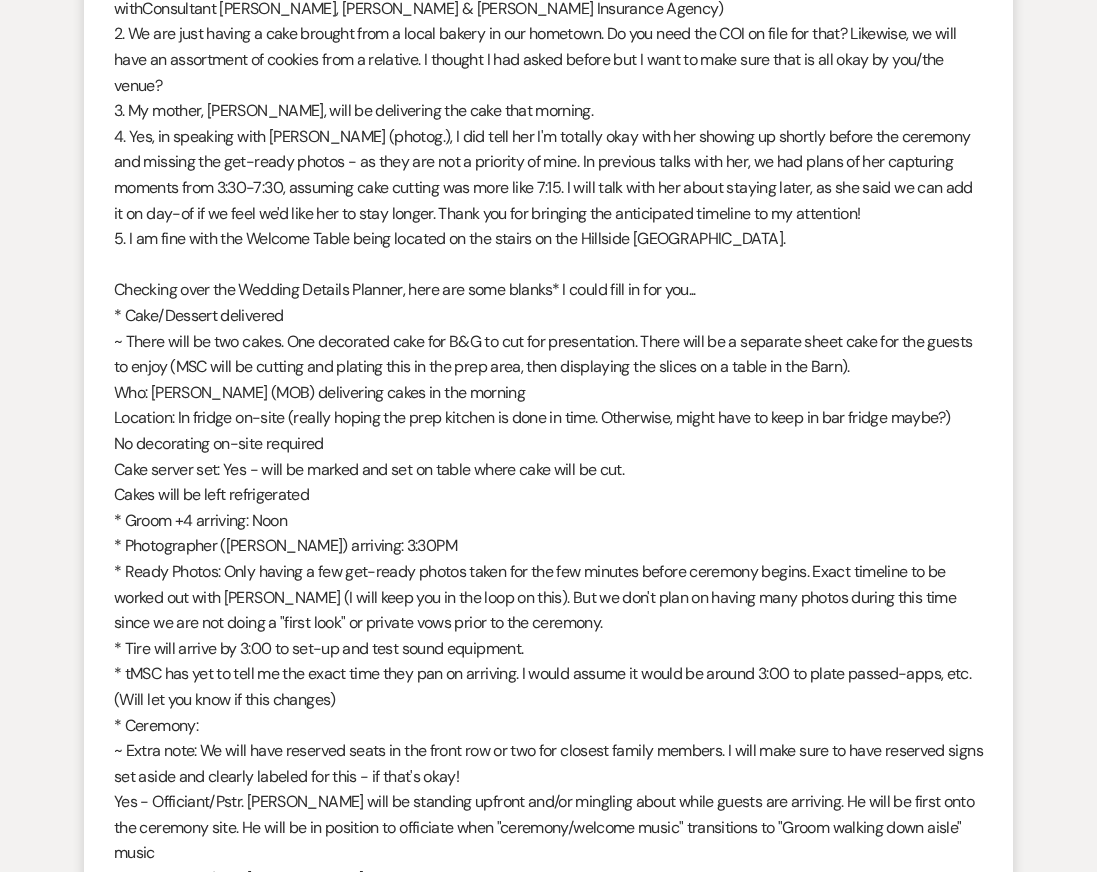 scroll, scrollTop: 8476, scrollLeft: 0, axis: vertical 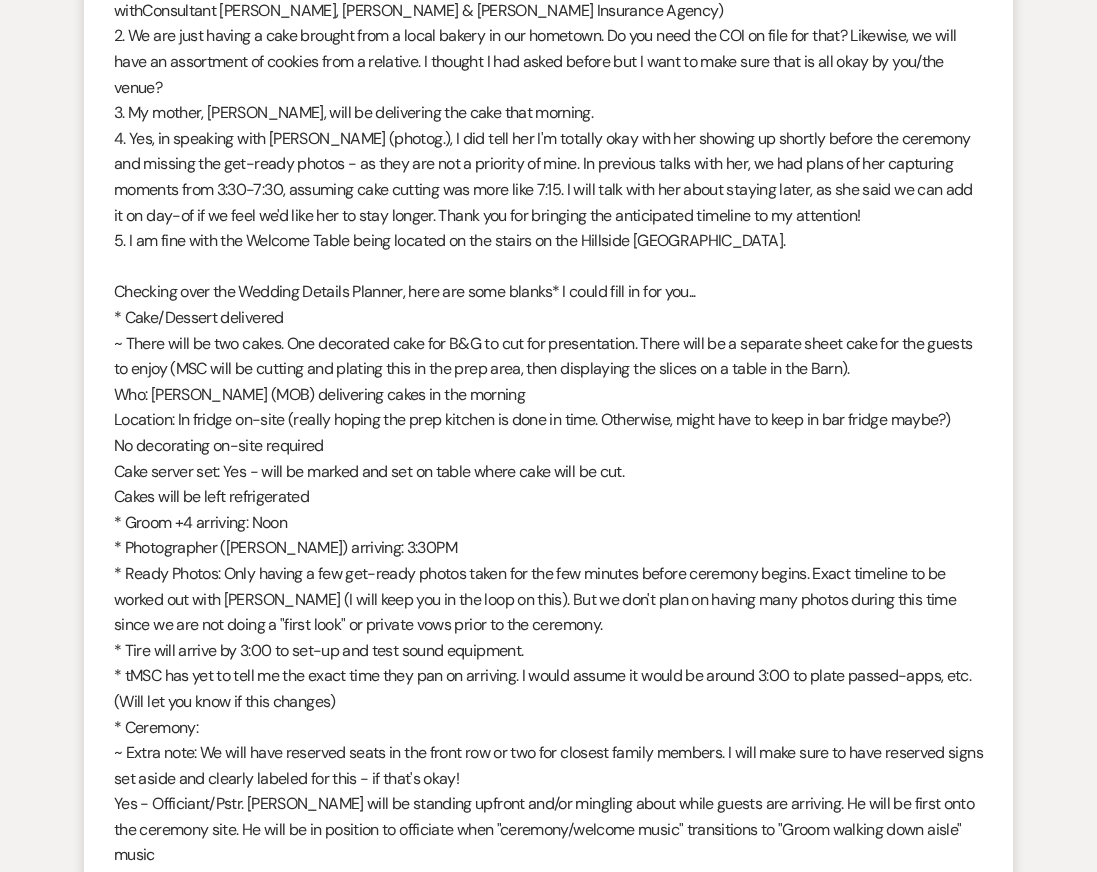 click on "Cakes will be left refrigerated" at bounding box center (548, 497) 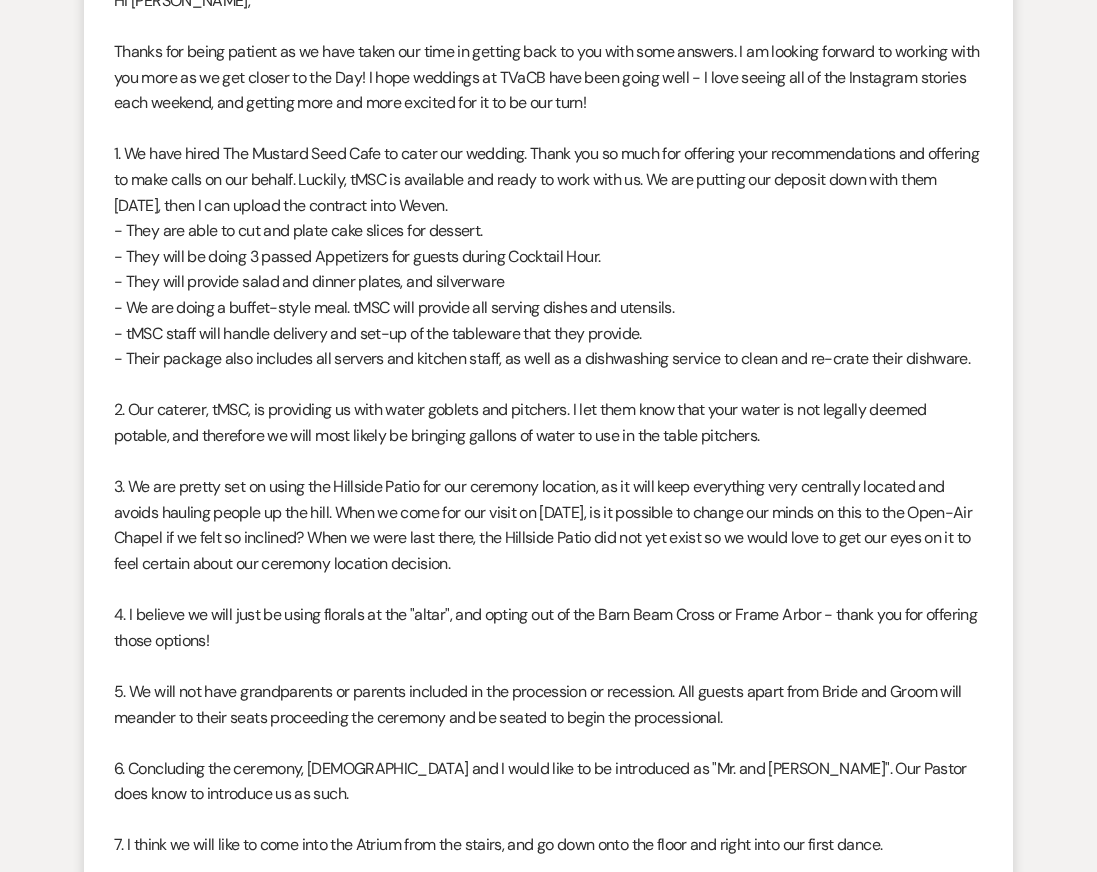 scroll, scrollTop: 2845, scrollLeft: 0, axis: vertical 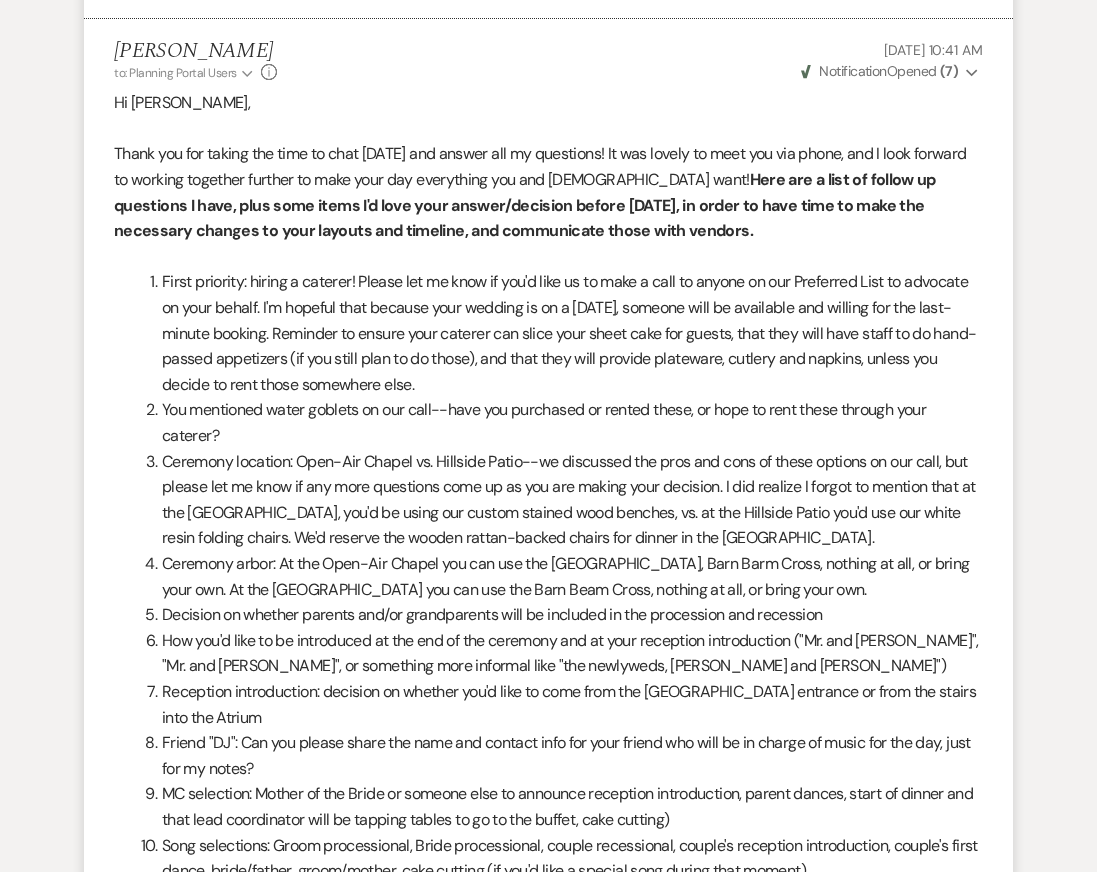 click on "You mentioned water goblets on our call--have you purchased or rented these, or hope to rent these through your caterer?" at bounding box center (560, 422) 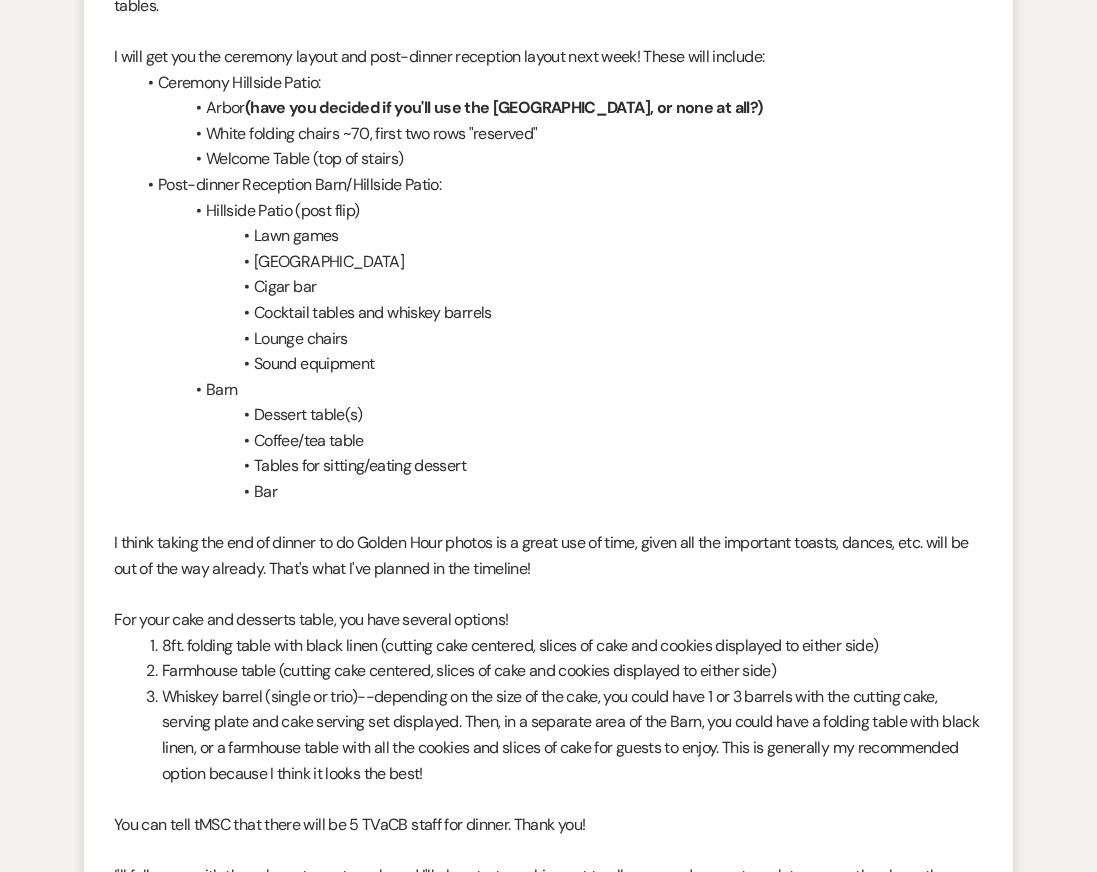 scroll, scrollTop: 11413, scrollLeft: 0, axis: vertical 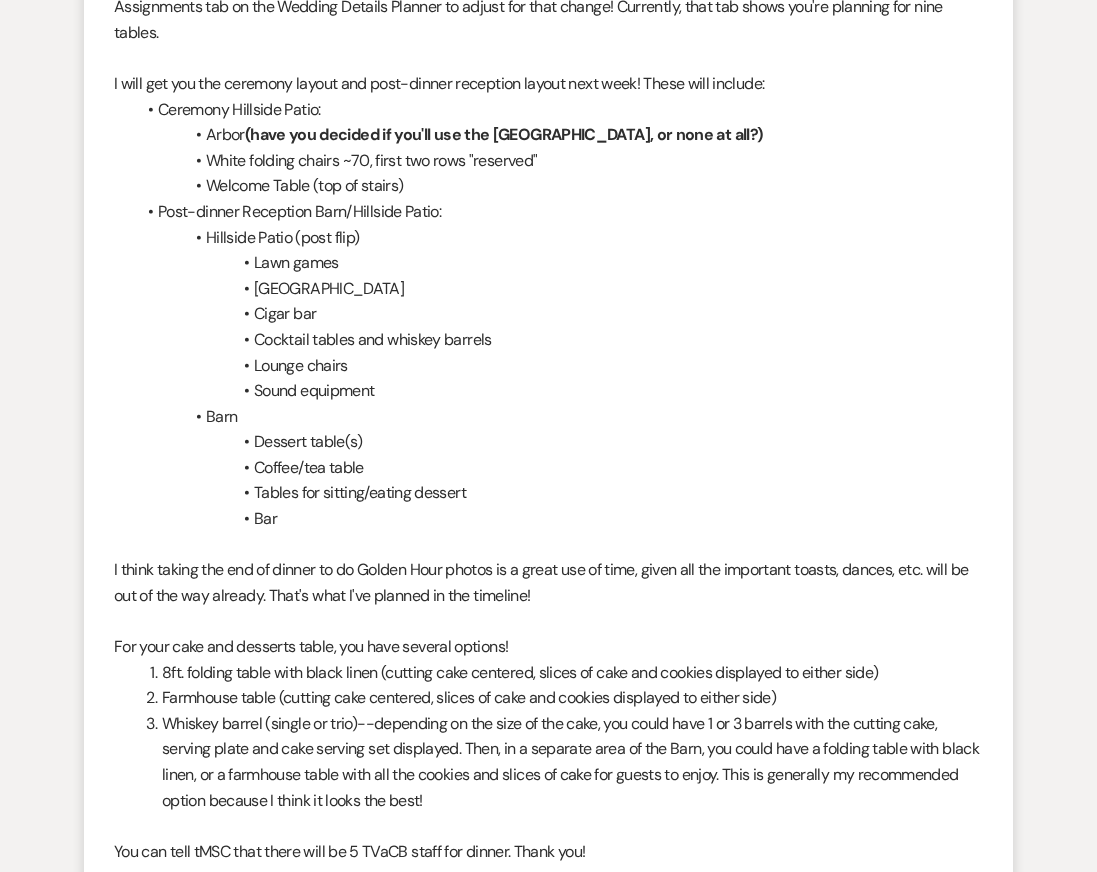 click on "Lounge chairs" at bounding box center [558, 366] 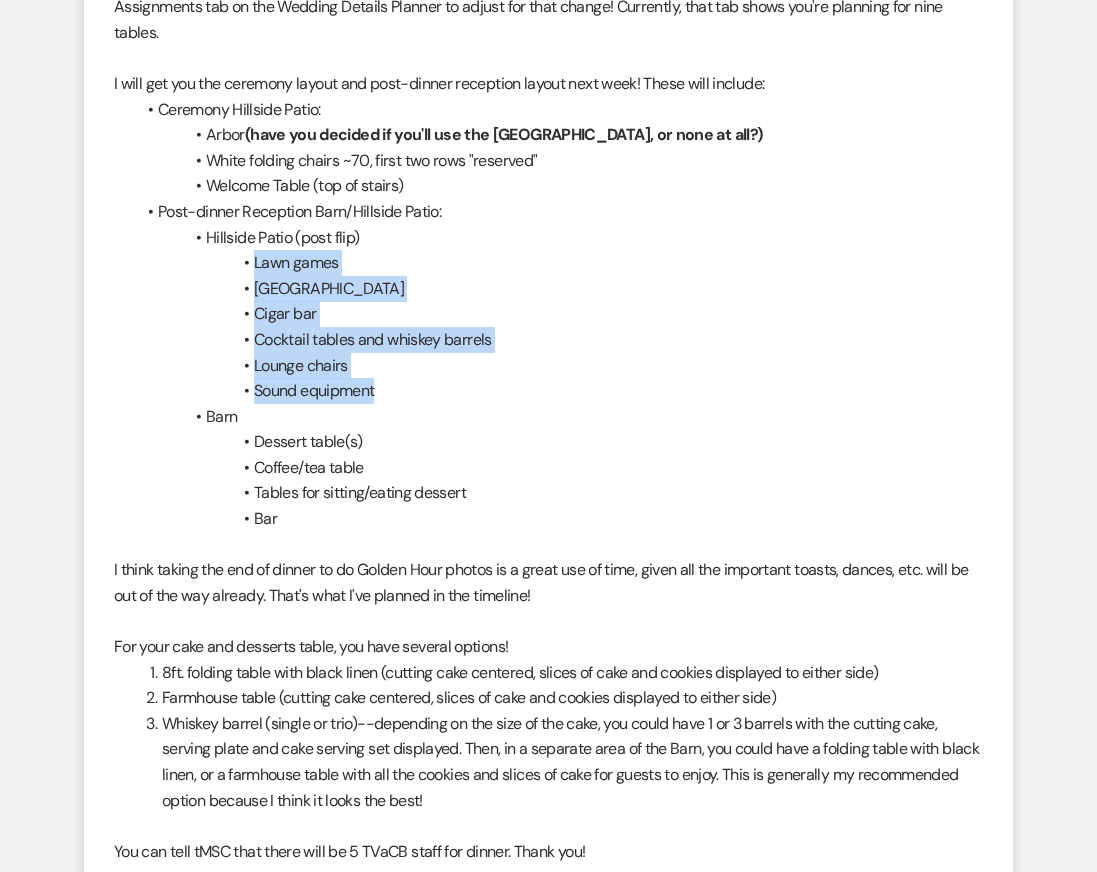 drag, startPoint x: 252, startPoint y: 295, endPoint x: 491, endPoint y: 422, distance: 270.64737 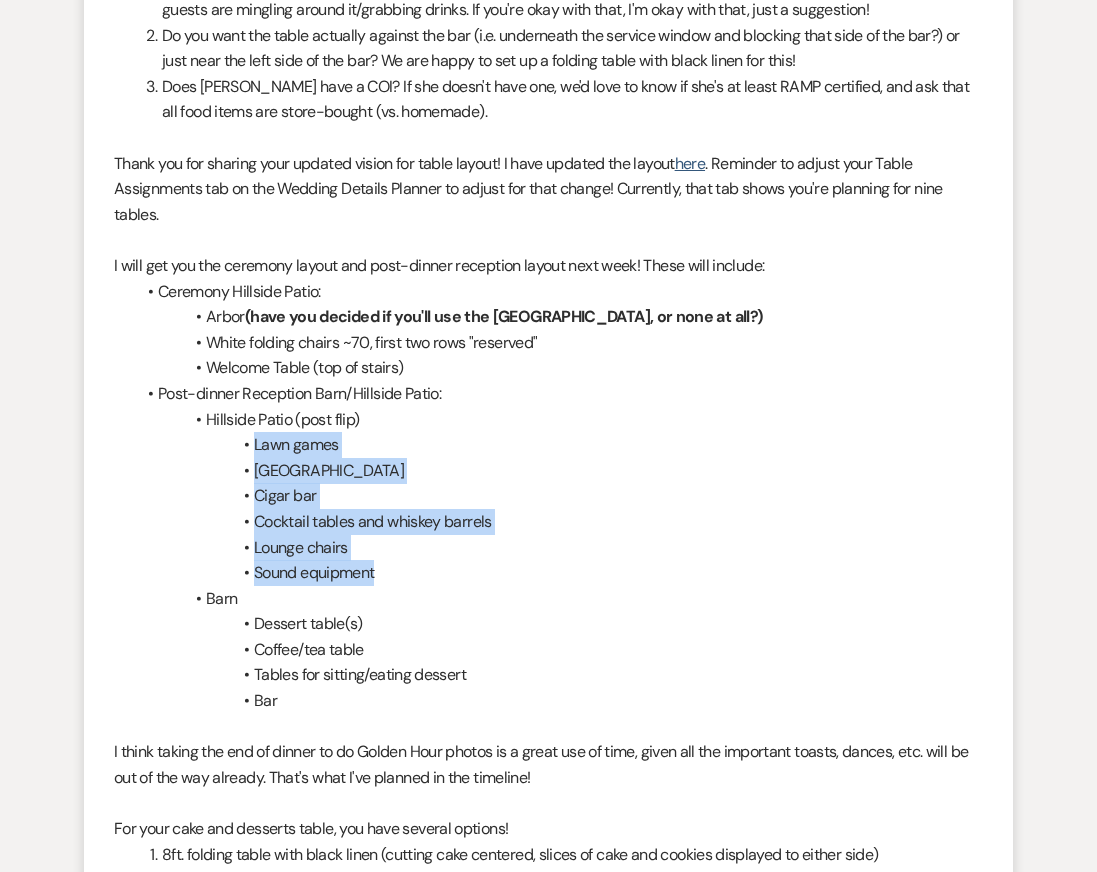 scroll, scrollTop: 11225, scrollLeft: 0, axis: vertical 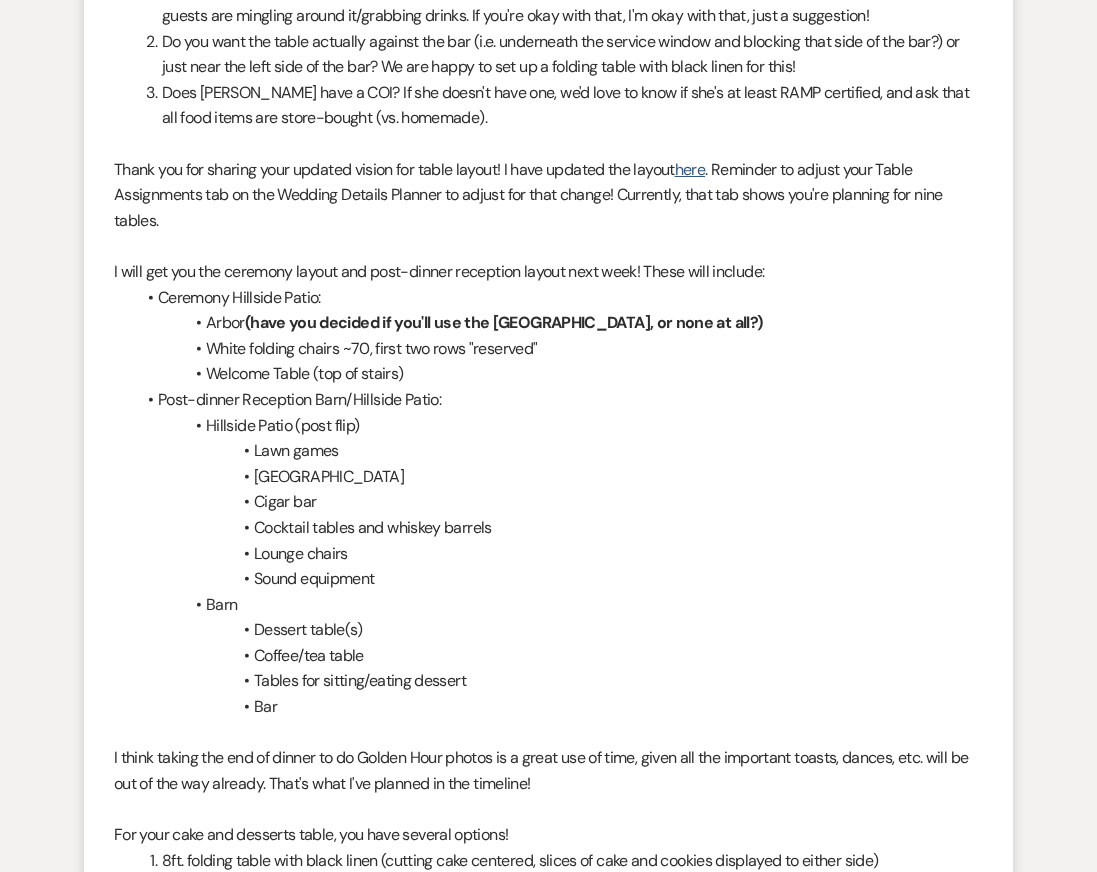 click on "Ceremony Hillside Patio:" at bounding box center [558, 298] 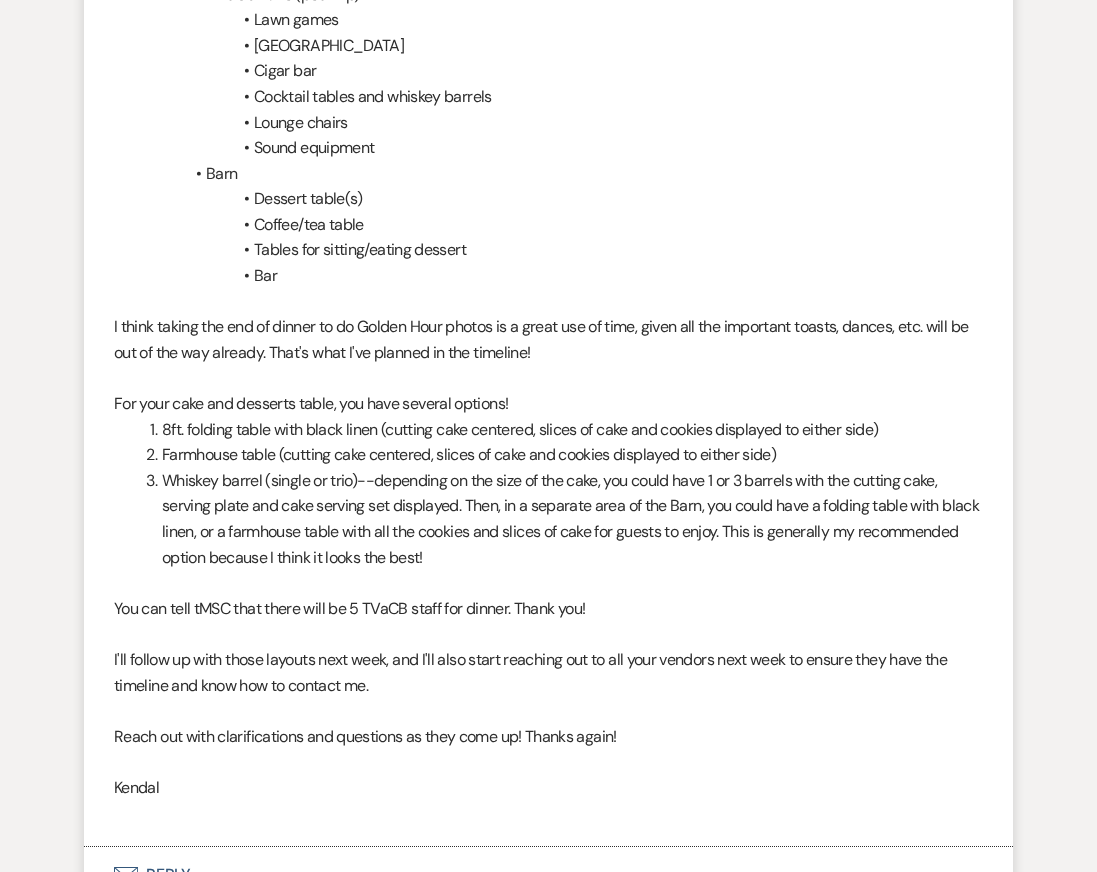 scroll, scrollTop: 11658, scrollLeft: 0, axis: vertical 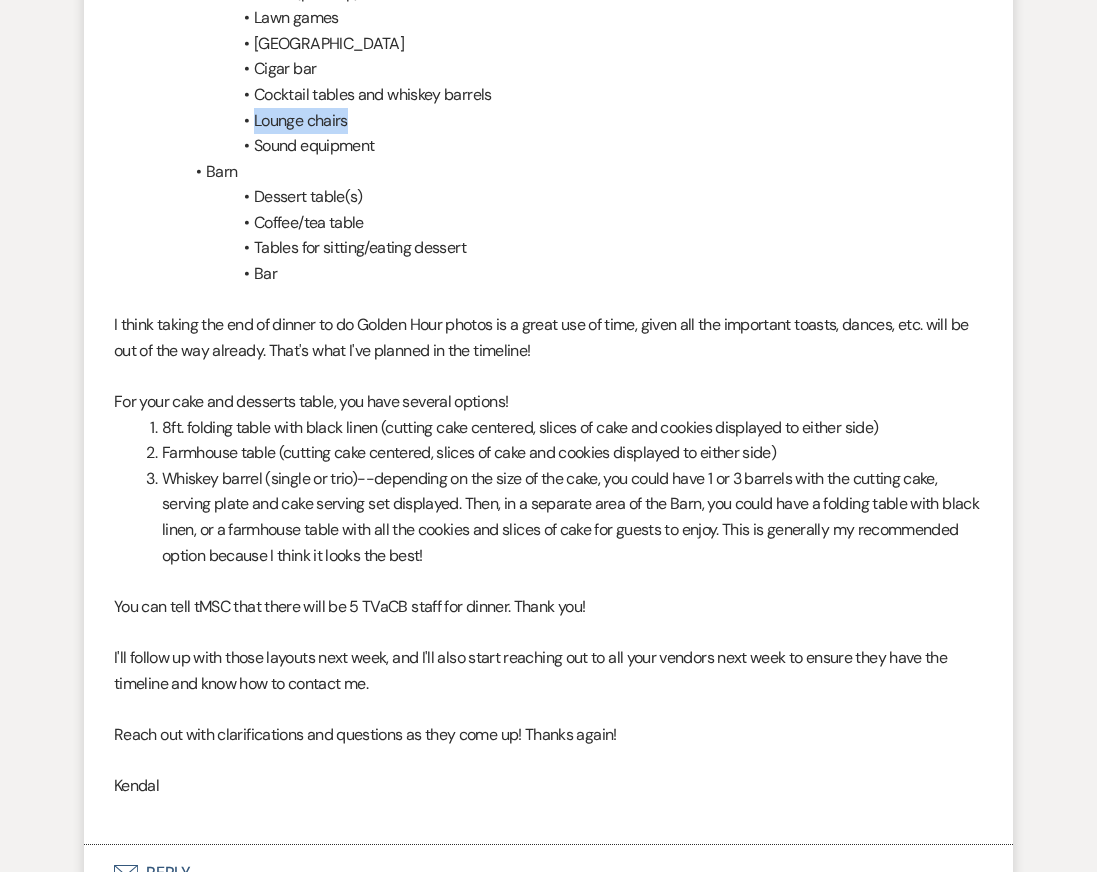 drag, startPoint x: 255, startPoint y: 151, endPoint x: 434, endPoint y: 150, distance: 179.00279 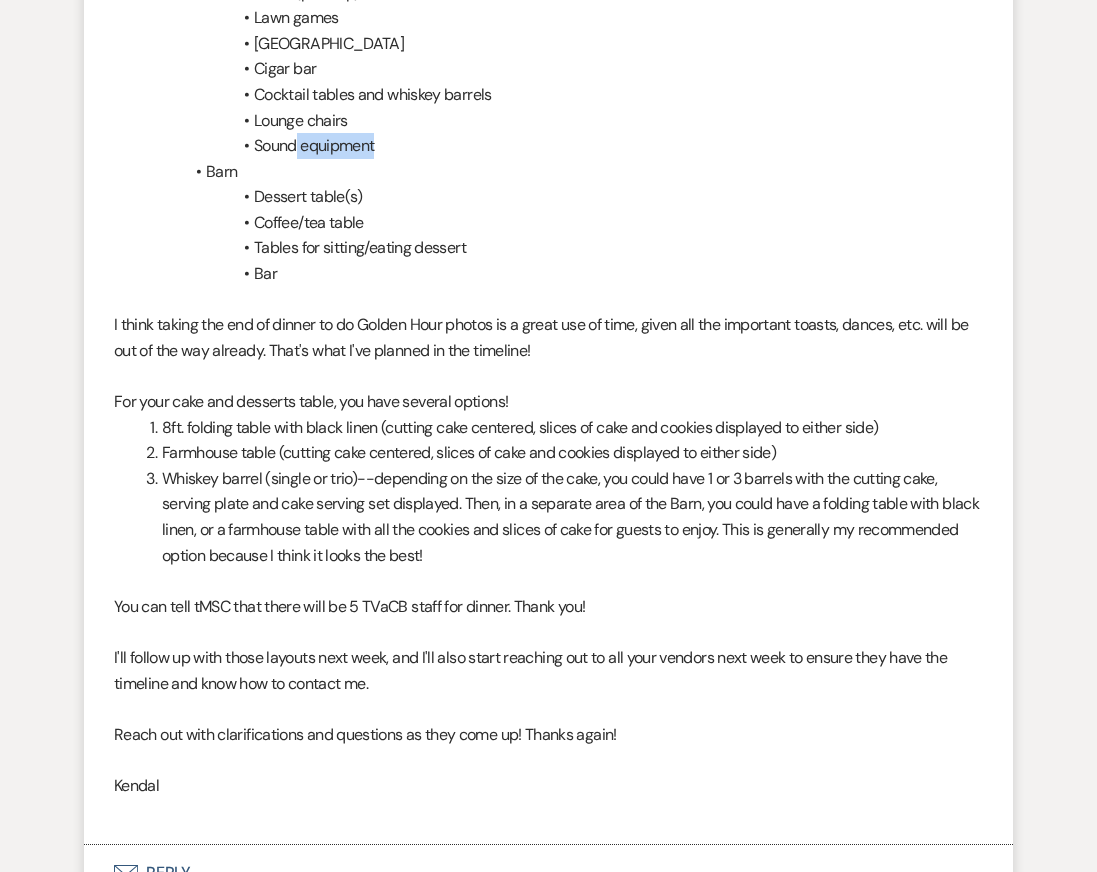 drag, startPoint x: 294, startPoint y: 173, endPoint x: 450, endPoint y: 173, distance: 156 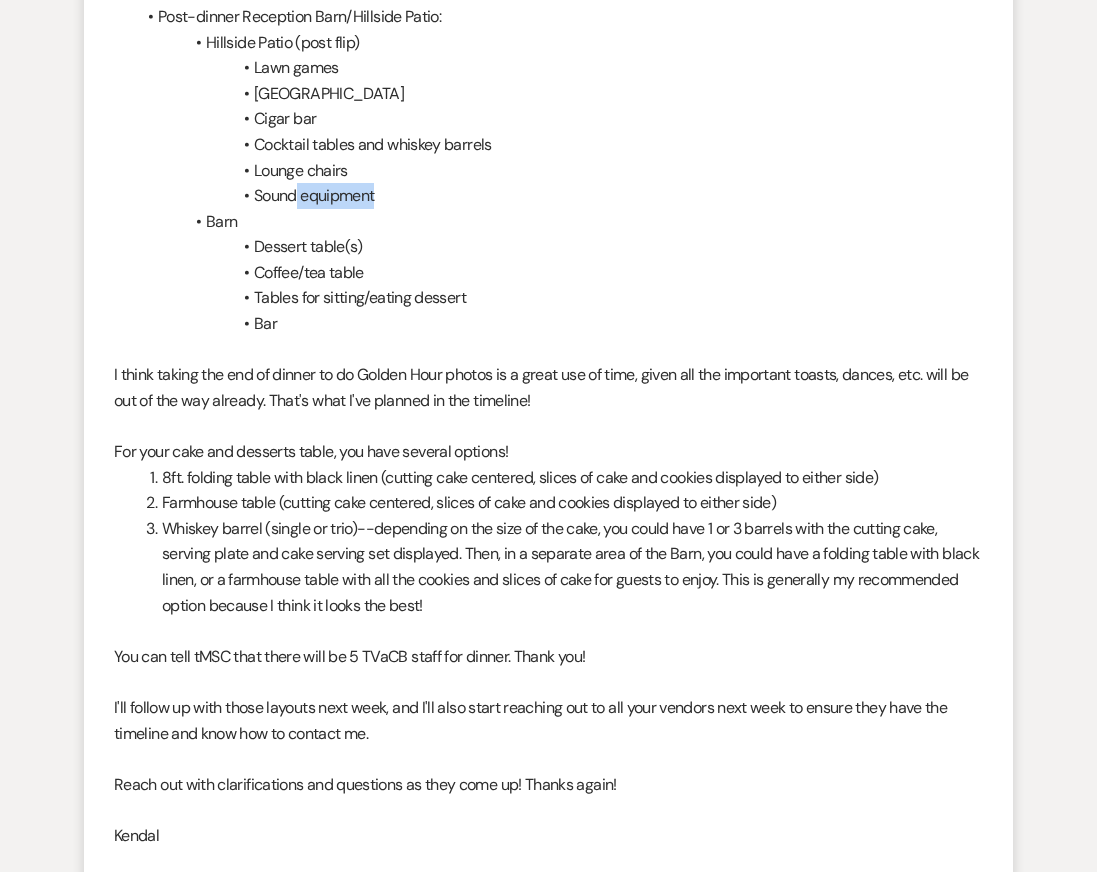 scroll, scrollTop: 11606, scrollLeft: 0, axis: vertical 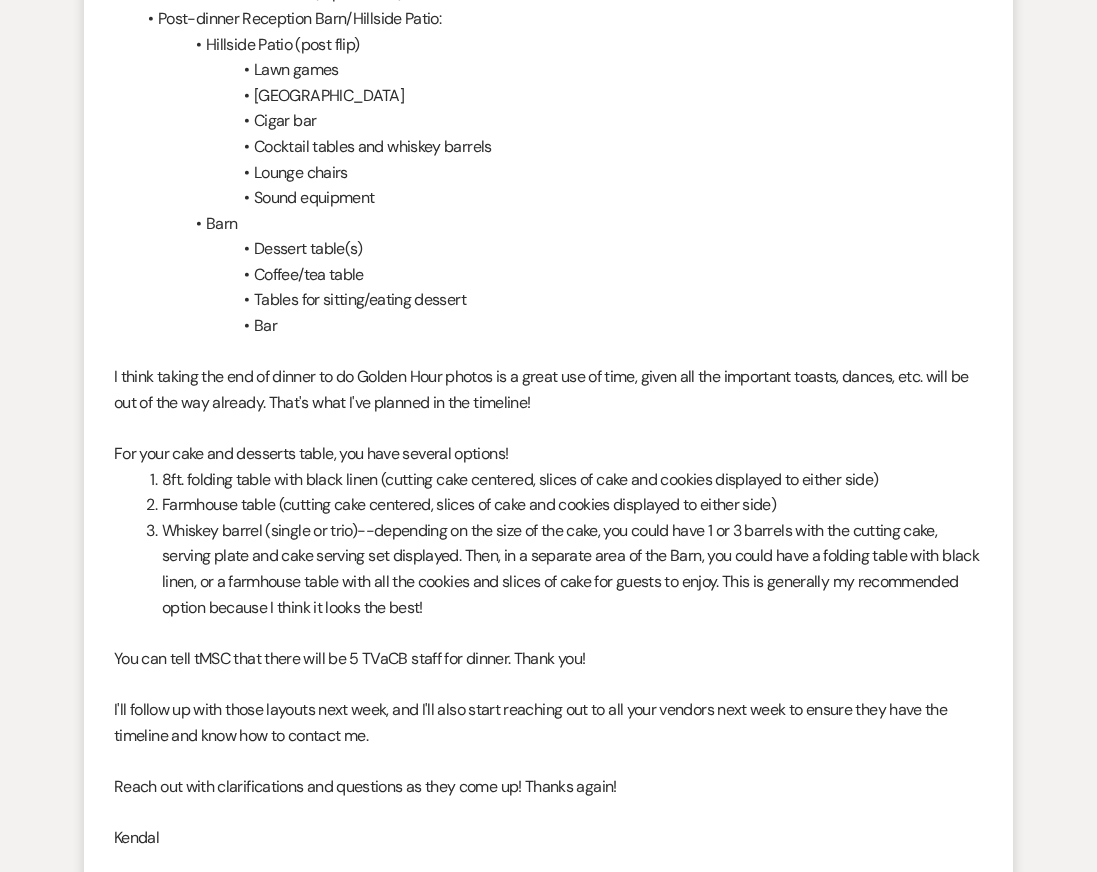 click on "Lounge chairs" at bounding box center [558, 173] 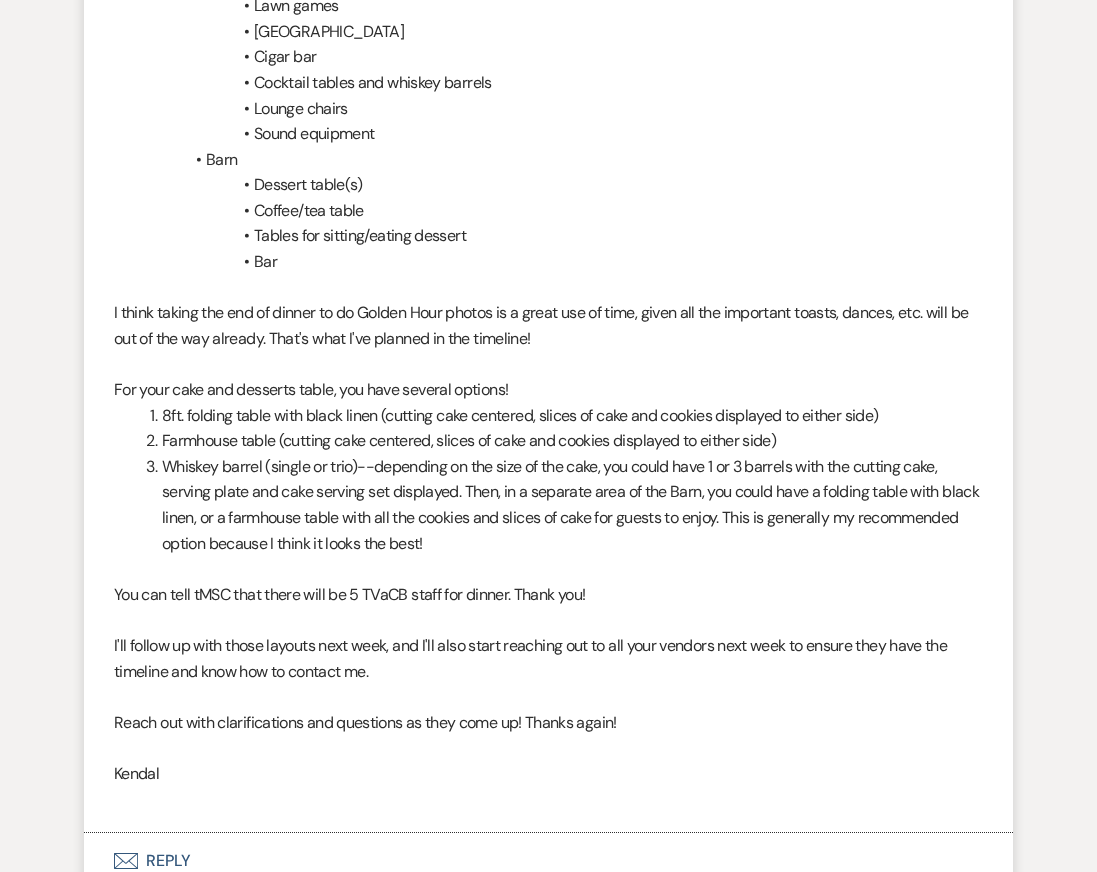 scroll, scrollTop: 11673, scrollLeft: 0, axis: vertical 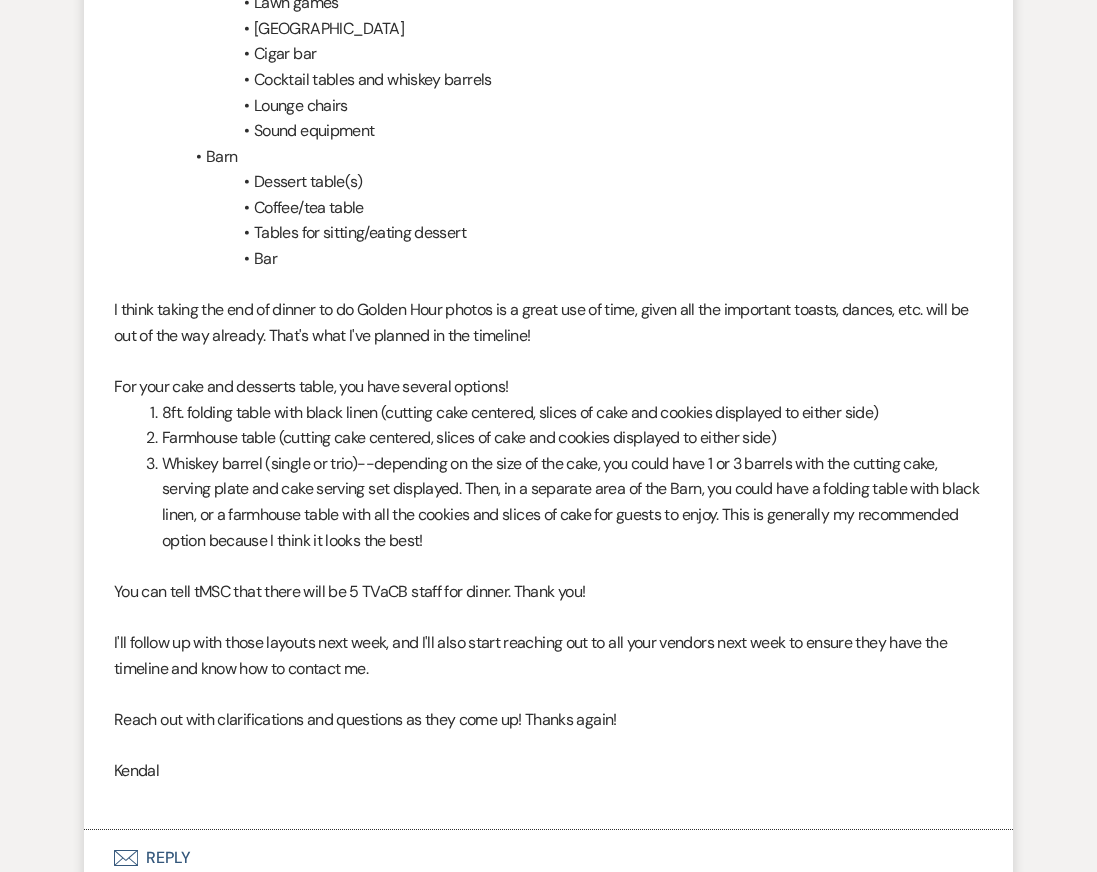 click at bounding box center (548, 566) 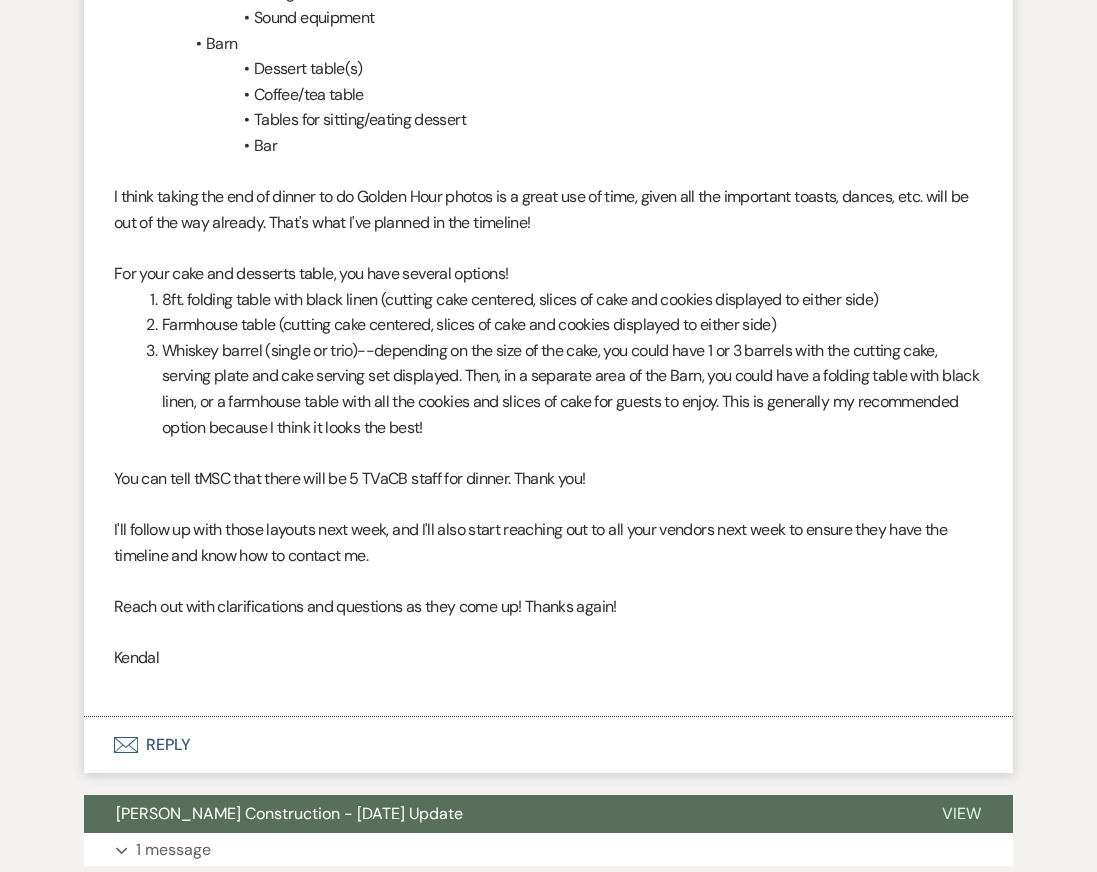 scroll, scrollTop: 11793, scrollLeft: 0, axis: vertical 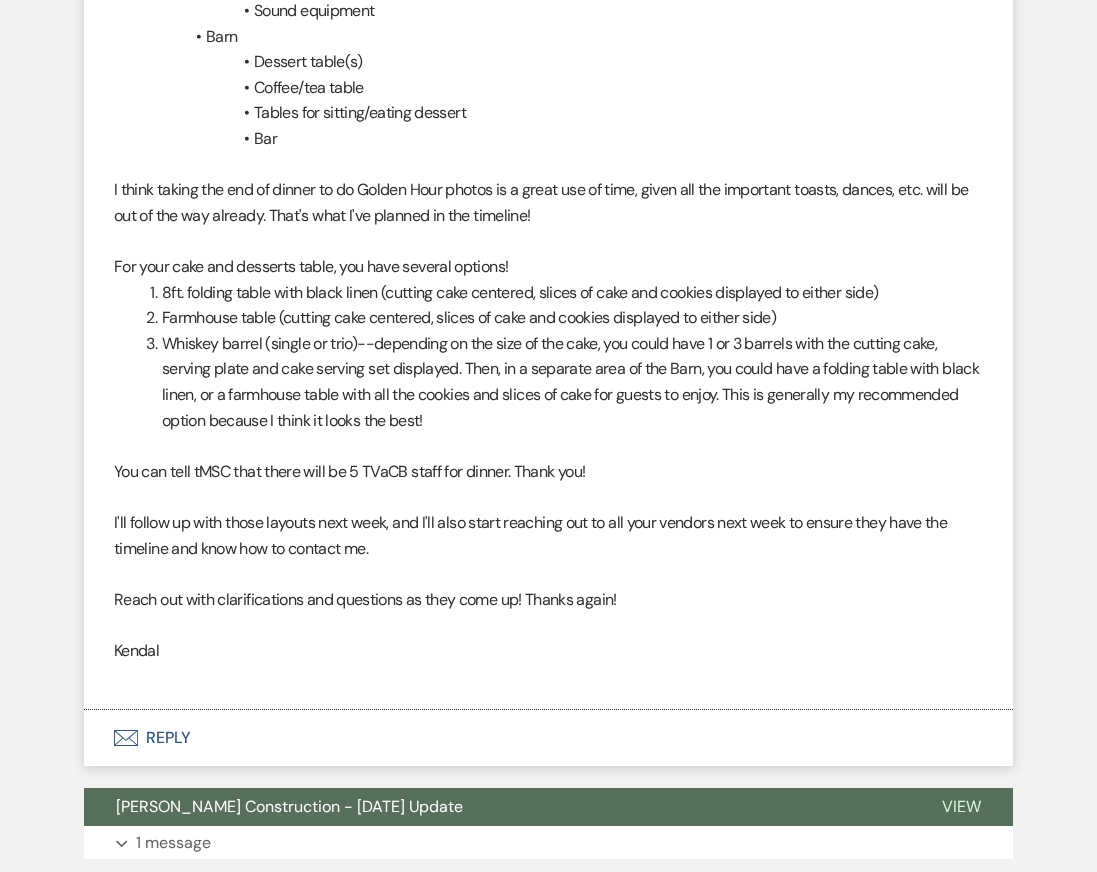 click on "You can tell tMSC that there will be 5 TVaCB staff for dinner. Thank you!" at bounding box center (548, 472) 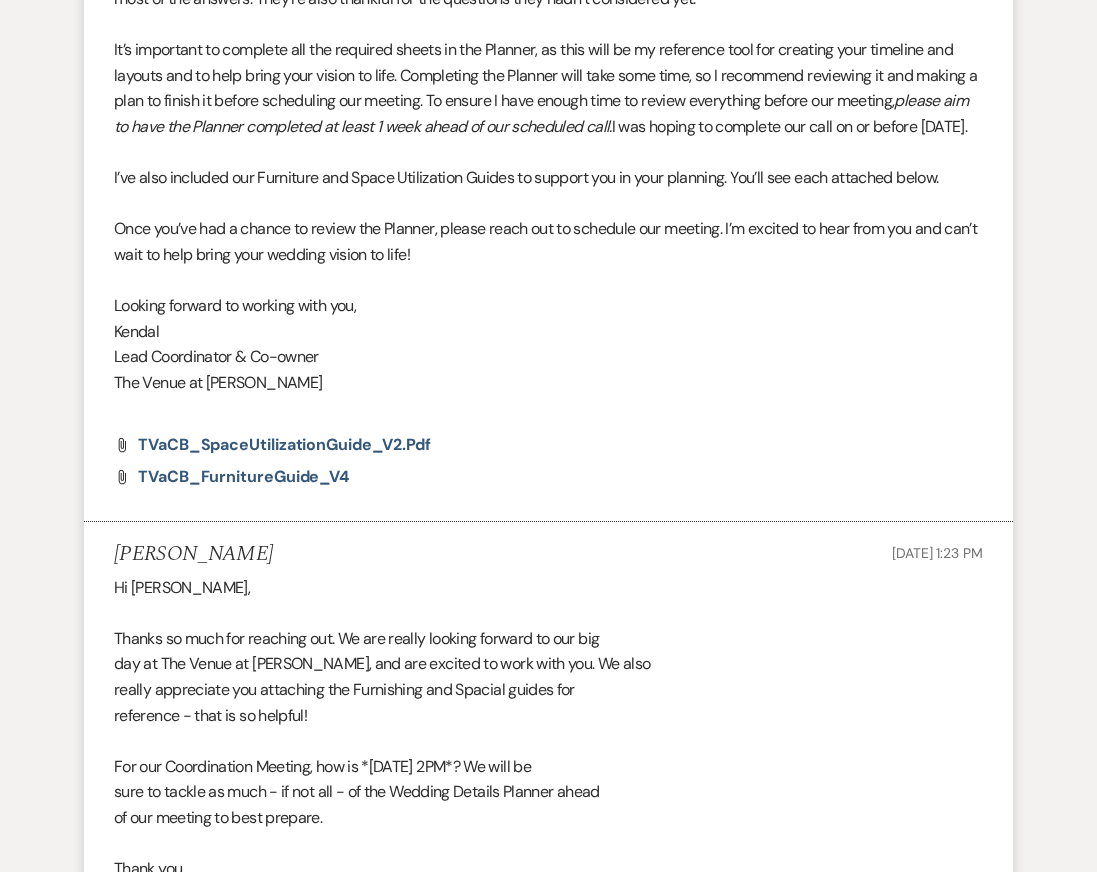 scroll, scrollTop: 0, scrollLeft: 0, axis: both 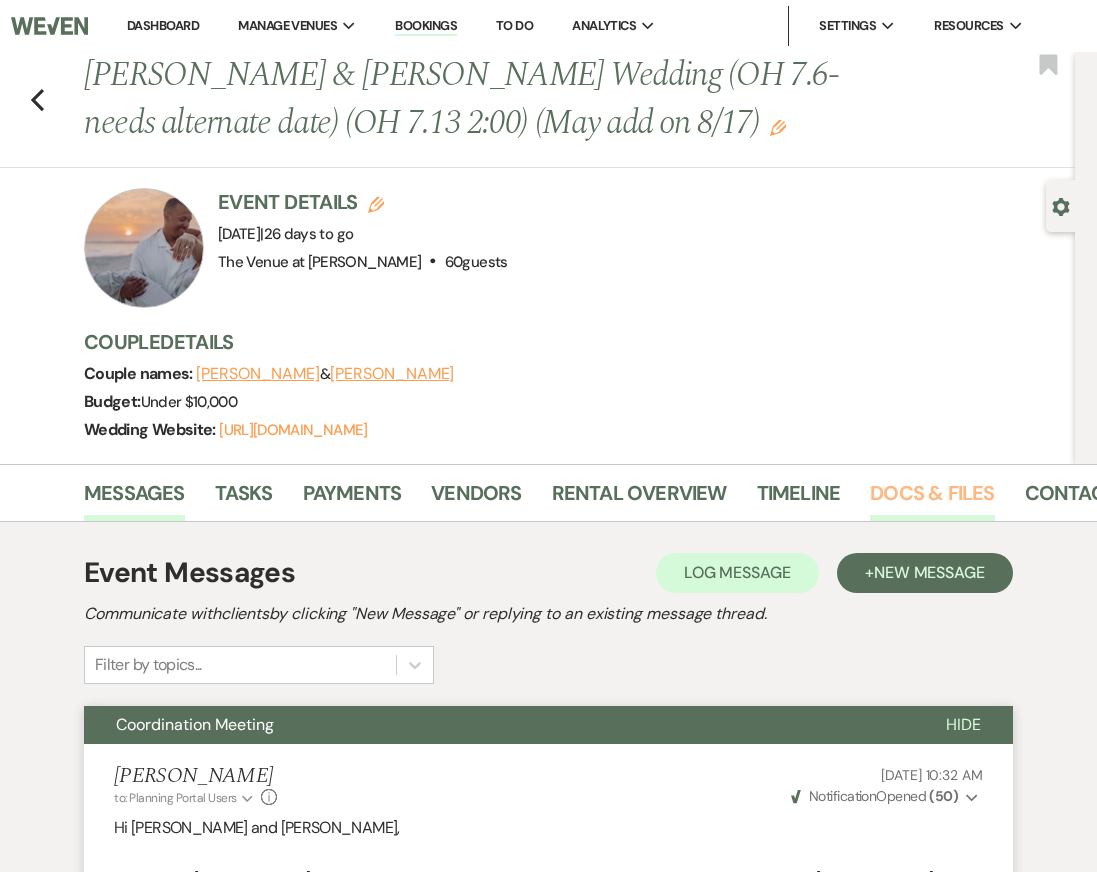 click on "Docs & Files" at bounding box center (932, 499) 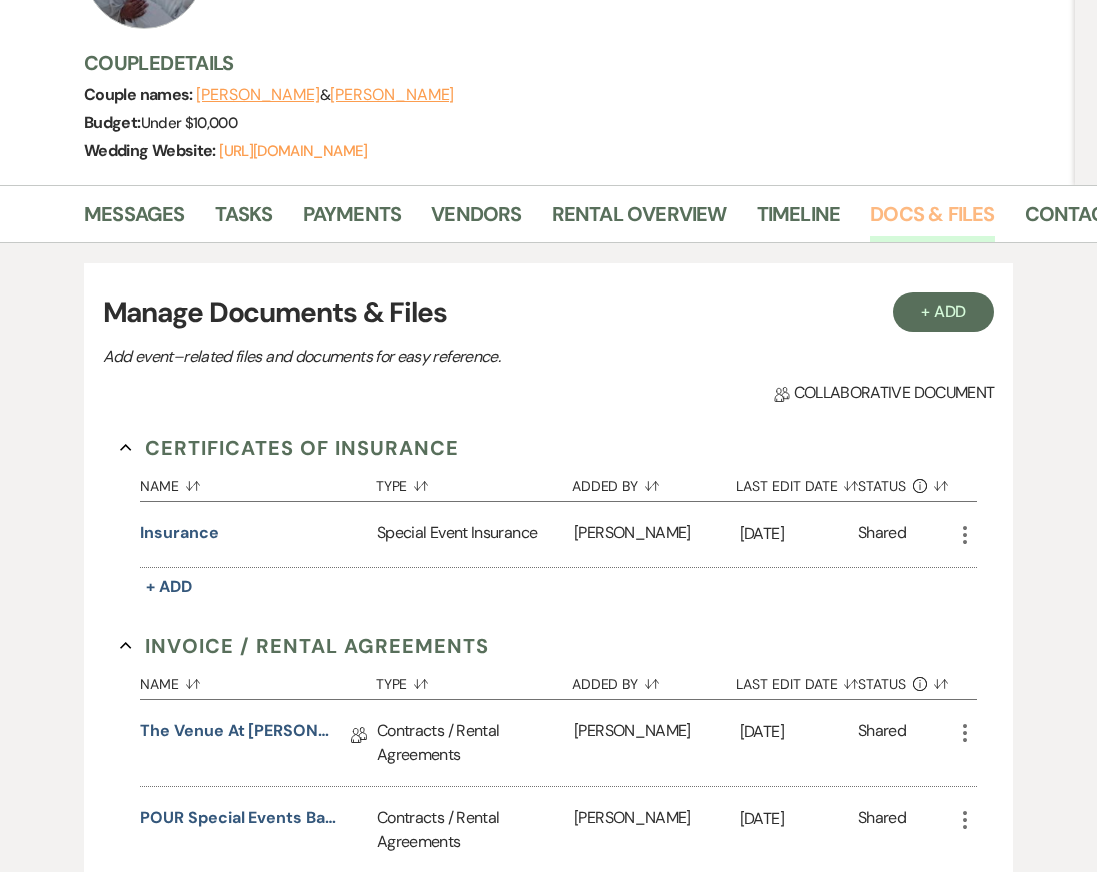 scroll, scrollTop: 280, scrollLeft: 0, axis: vertical 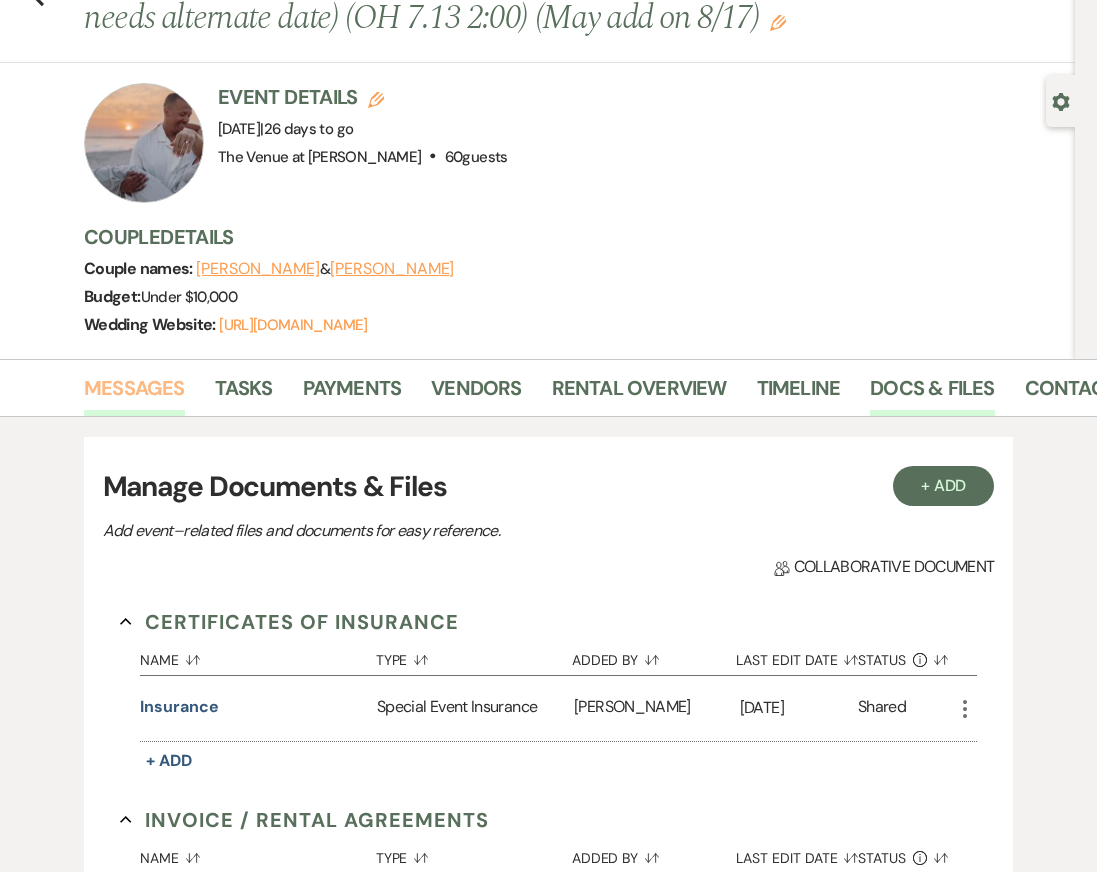 click on "Messages" at bounding box center (134, 394) 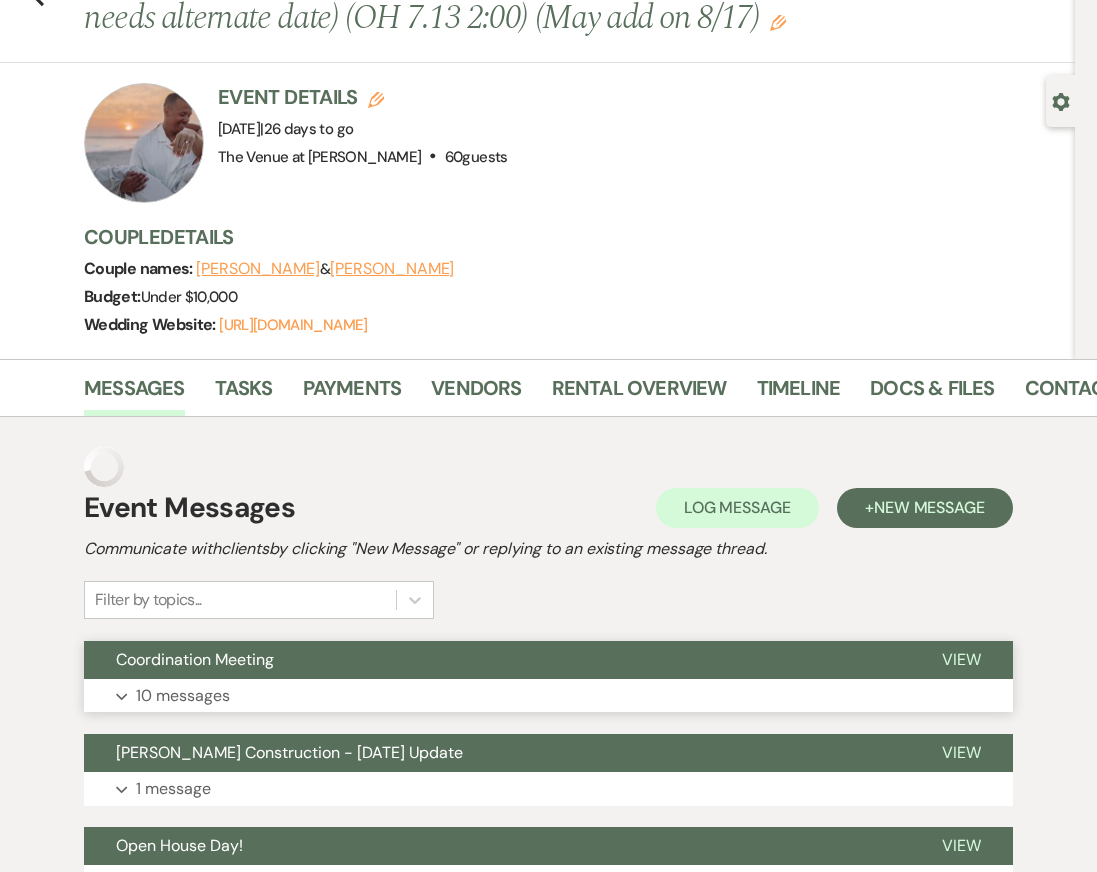 click on "Expand 10 messages" at bounding box center (548, 696) 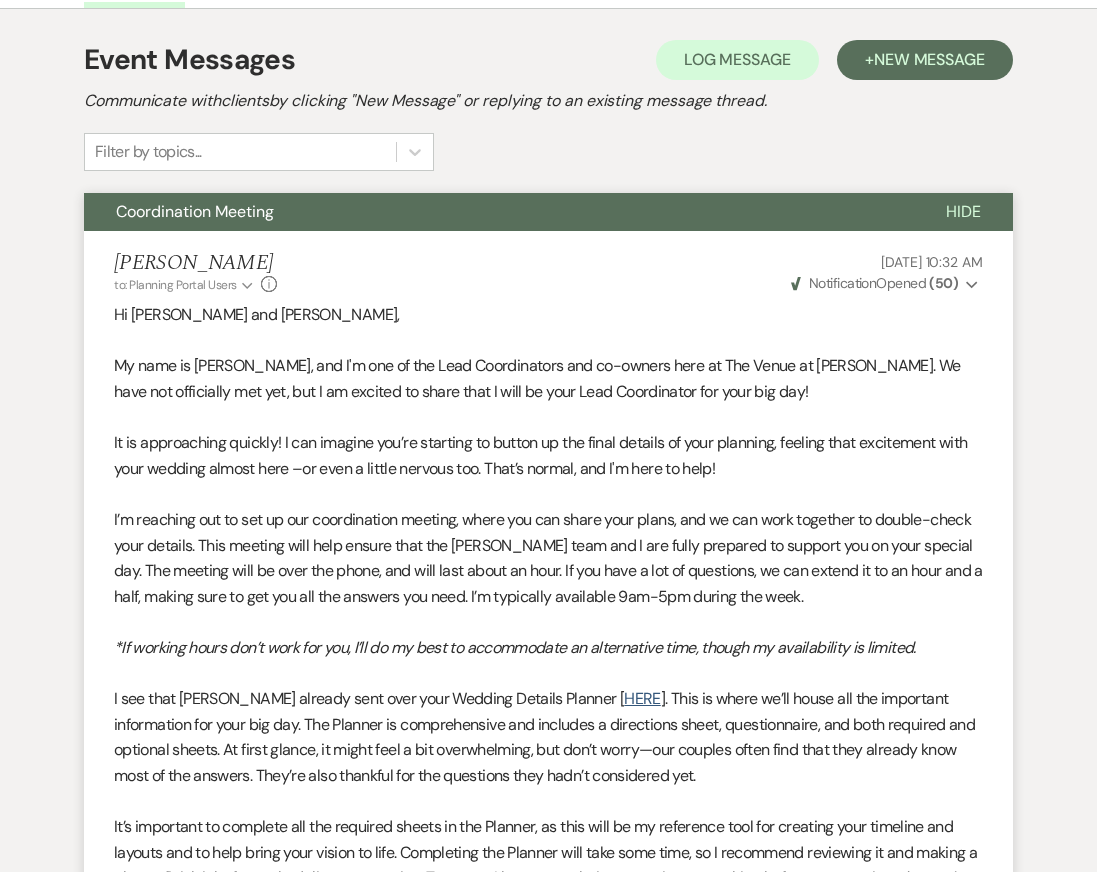 scroll, scrollTop: 0, scrollLeft: 0, axis: both 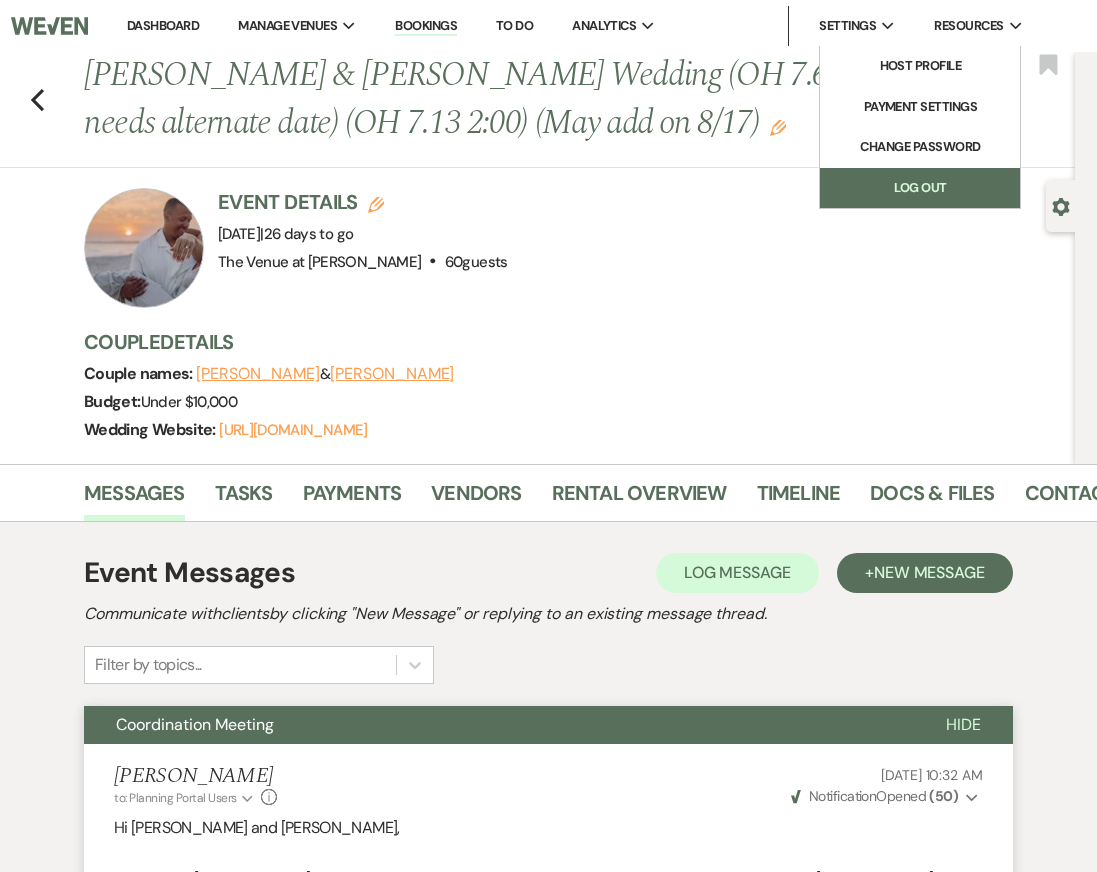 click on "Log Out" at bounding box center [920, 188] 